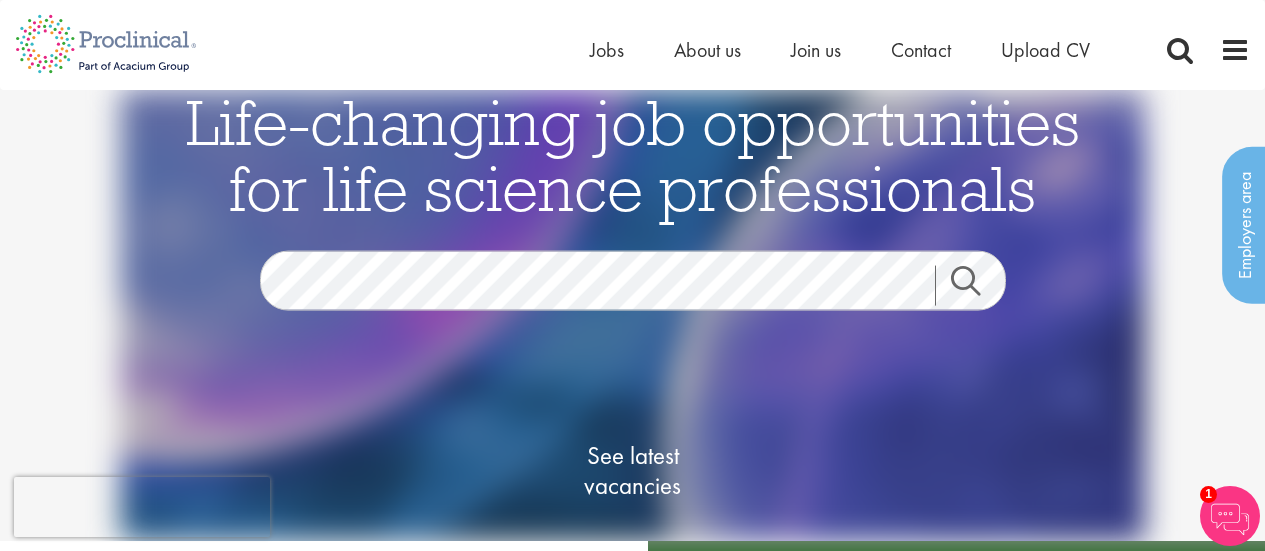 scroll, scrollTop: 0, scrollLeft: 0, axis: both 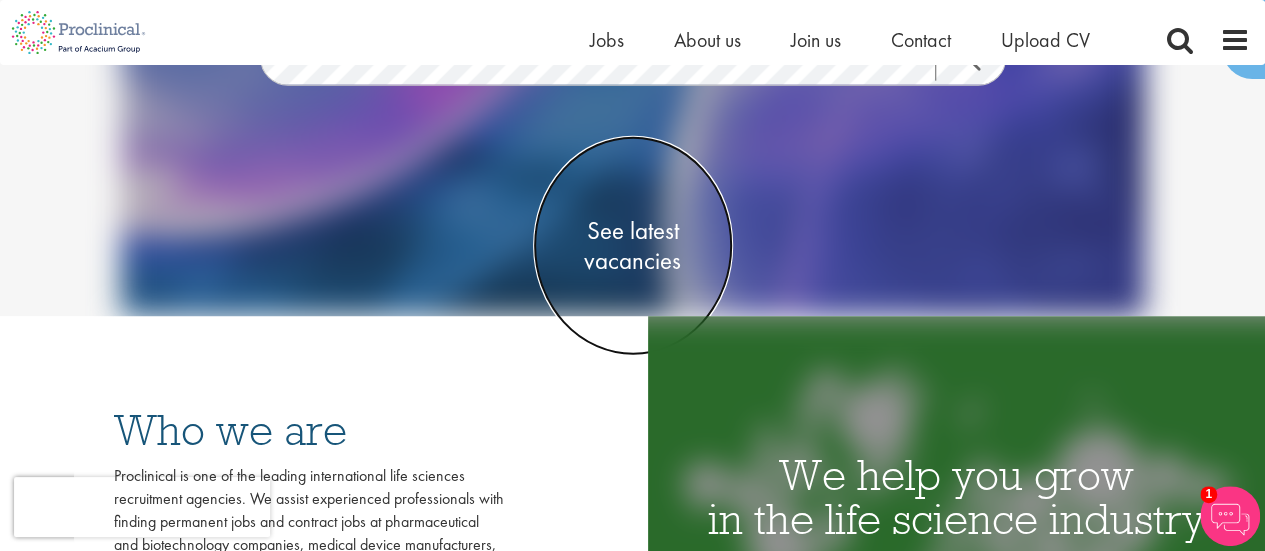click on "See latest  vacancies" at bounding box center [633, 246] 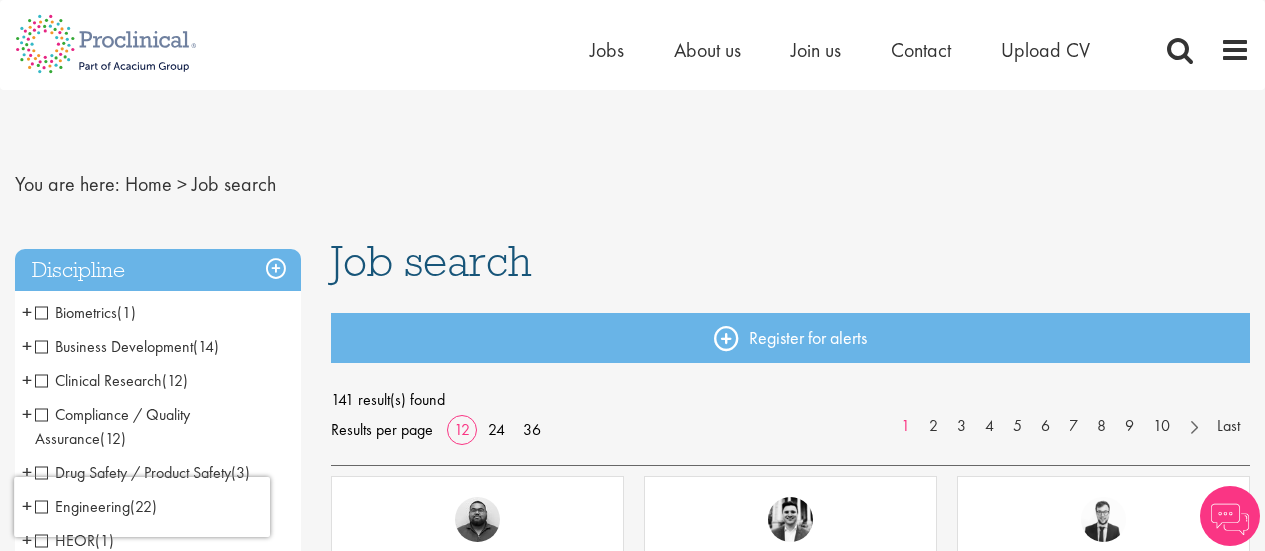 scroll, scrollTop: 0, scrollLeft: 0, axis: both 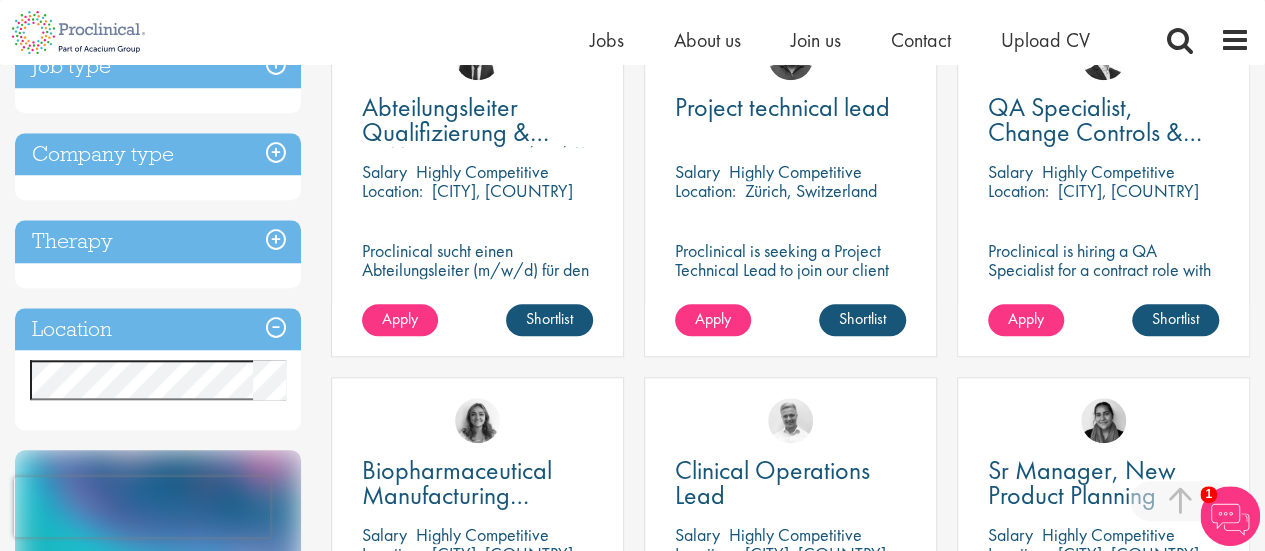 click on "Location" at bounding box center [158, 329] 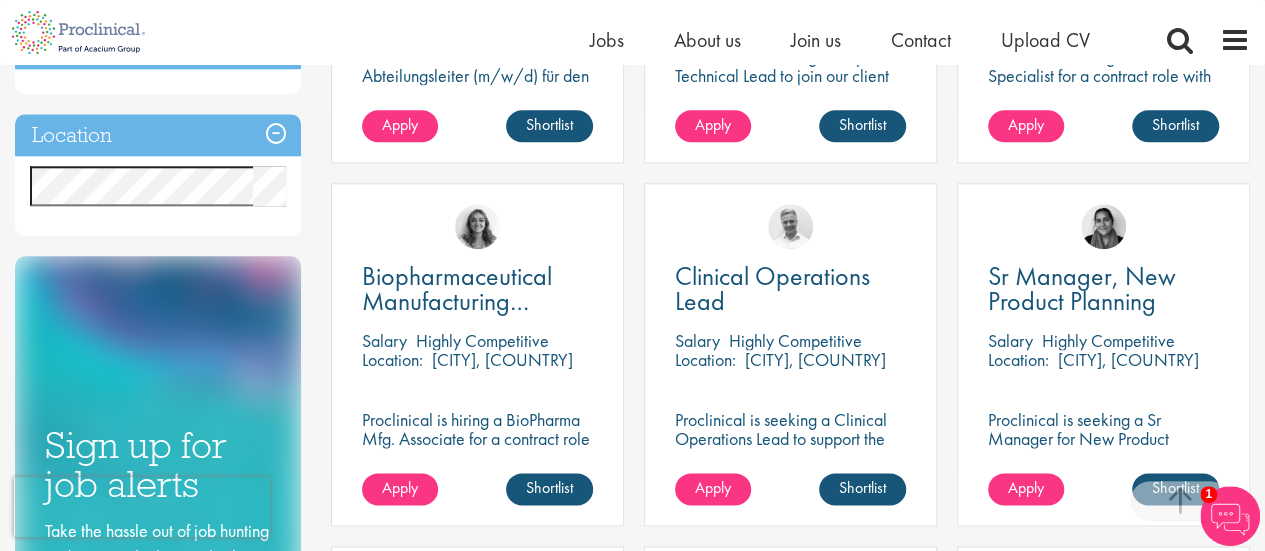 scroll, scrollTop: 1000, scrollLeft: 0, axis: vertical 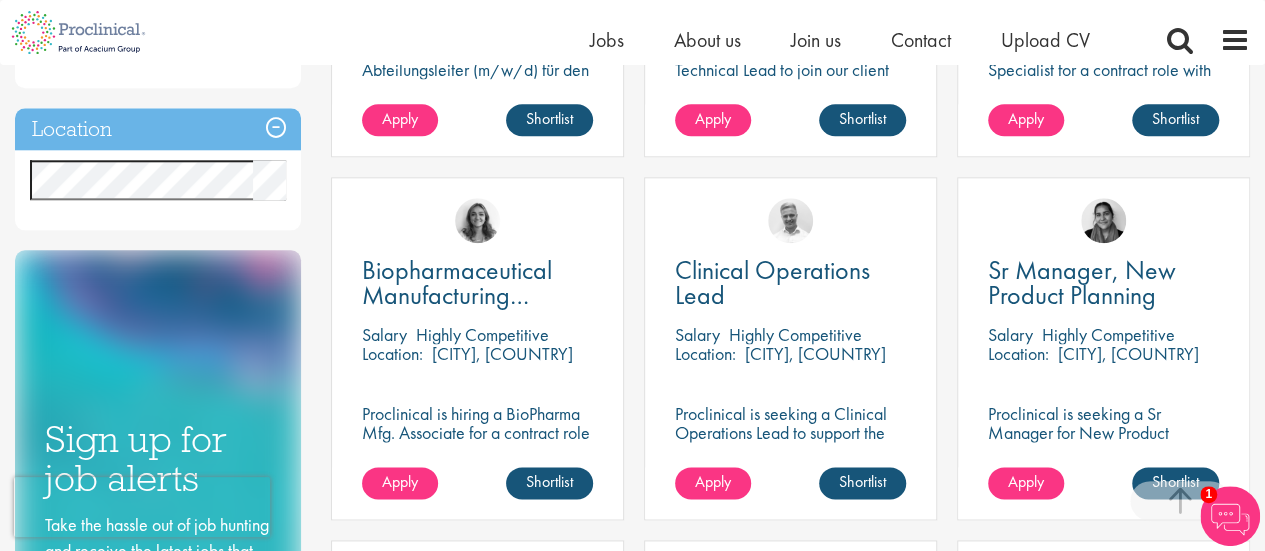 click on "Location
Specified location
Miles" at bounding box center (158, 169) 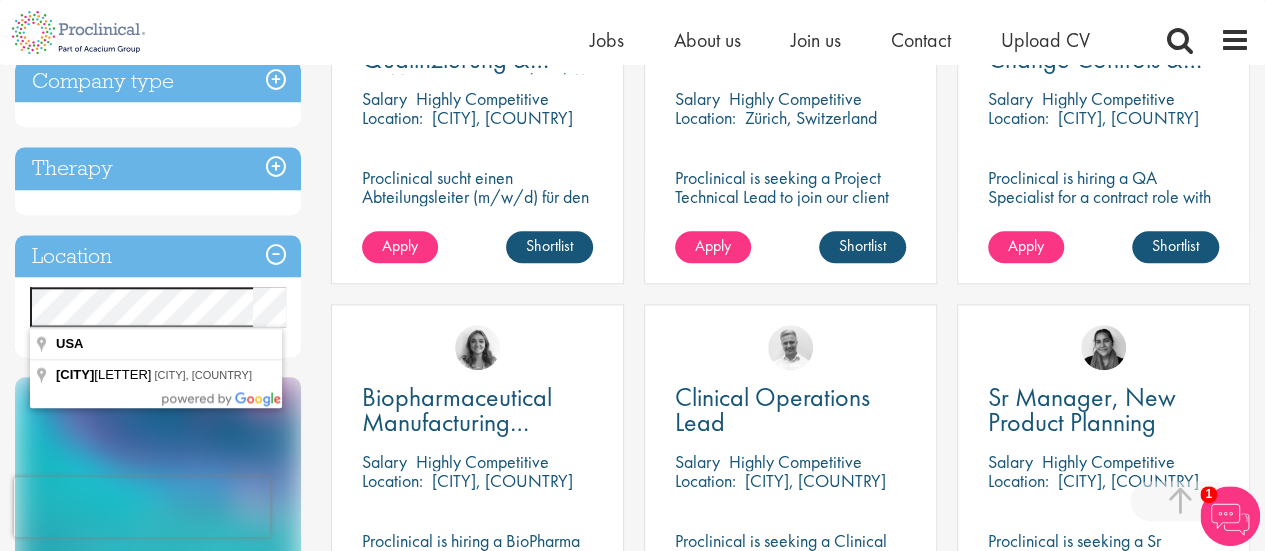 scroll, scrollTop: 900, scrollLeft: 0, axis: vertical 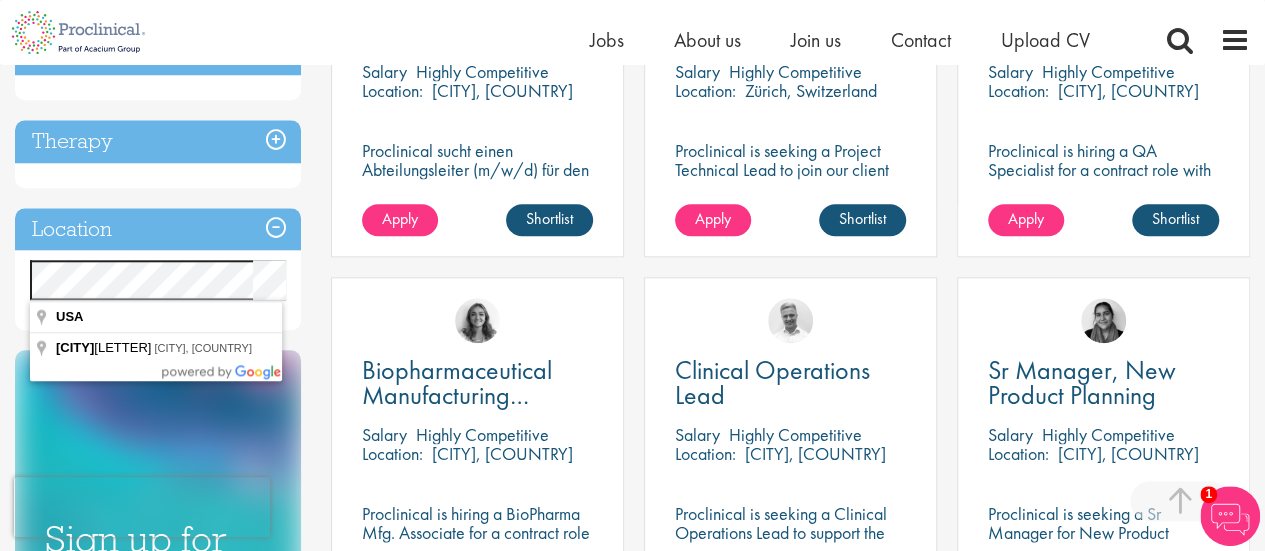 drag, startPoint x: 124, startPoint y: 311, endPoint x: 93, endPoint y: 319, distance: 32.01562 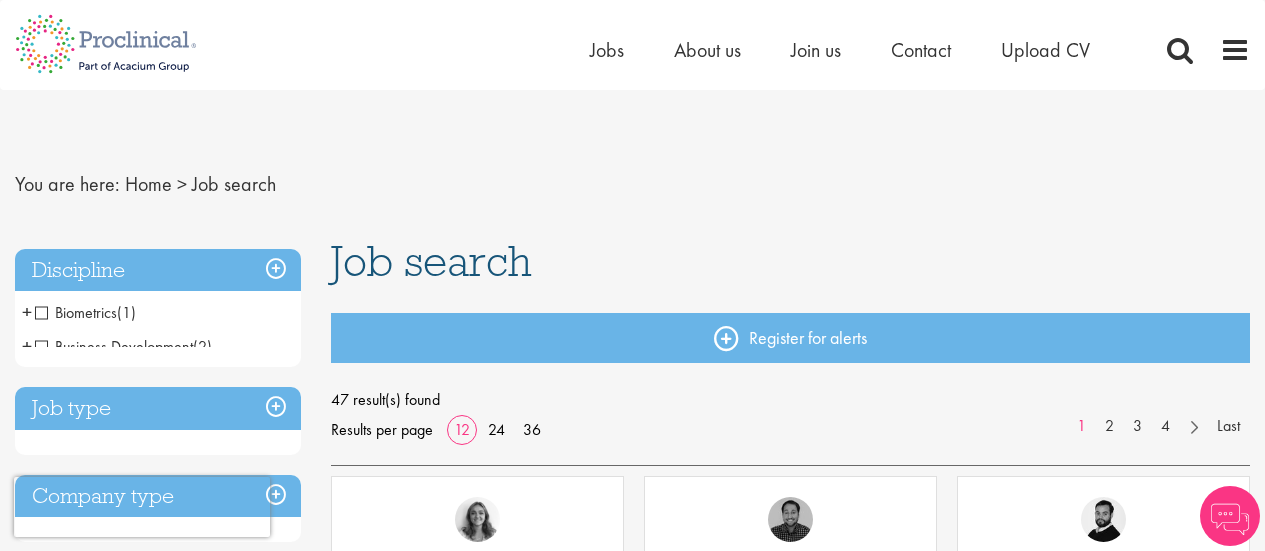 scroll, scrollTop: 0, scrollLeft: 0, axis: both 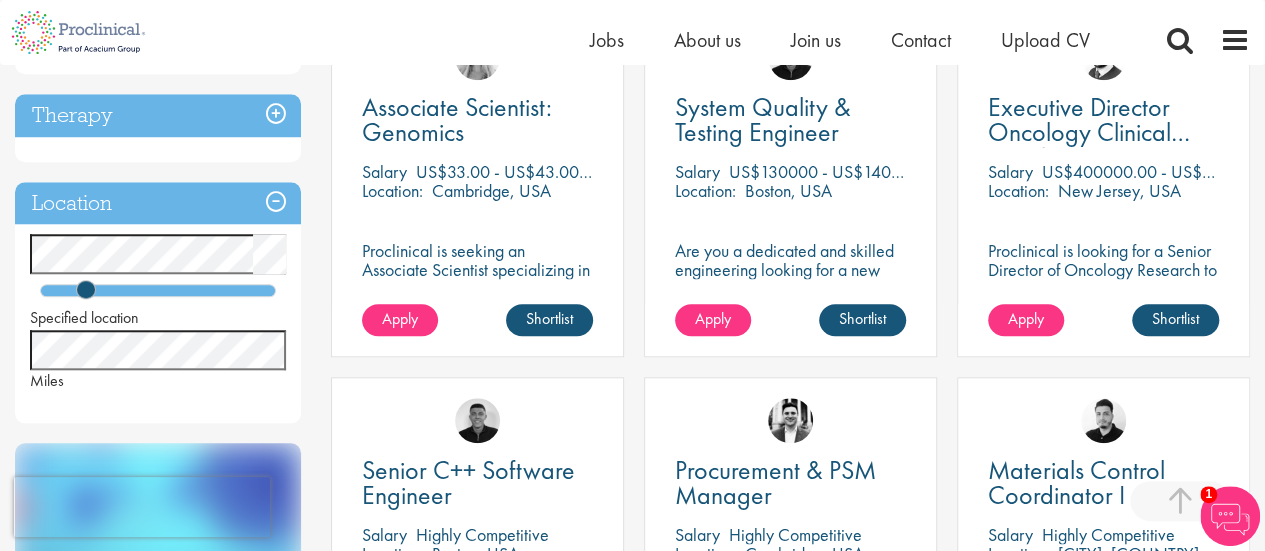 click on "You are here:
Home
>
Job search
Discipline Biometrics (1) - + Statistics (1) Business Development (2) - + Licensing (2) Clinical Research (6) - + Clinical Research Associate (CRA) (1) Project/Study Manager (CSM/CPM) (2) Program Manager / Director (2) Clinical Scientist (3) Compliance / Quality Assurance (6) - + Good Manufacturing Practice (GMP) (1) Good Clinical Practice (GCP) (3) Good Laboratory Practice (GLP) (2) Drug Safety / Product Safety (2) - + PV Manager (2) Engineering (4) - + Manufacturing (2) Project Engineering (1) Automation (1) Marketing & Medcomms (2) - + Medical Communications (1) Medical Writing (1) Office, Admin & Clerical (7) - + Administrative (2) Project Management (3) Other (2) Regulatory Affairs (4) - + Senior/Director & VP (2) Consultant / Specialist (1) Project Manager (1) Scientific & Preclinical (10) - + (3) (1) (2) (1)" at bounding box center (632, 266) 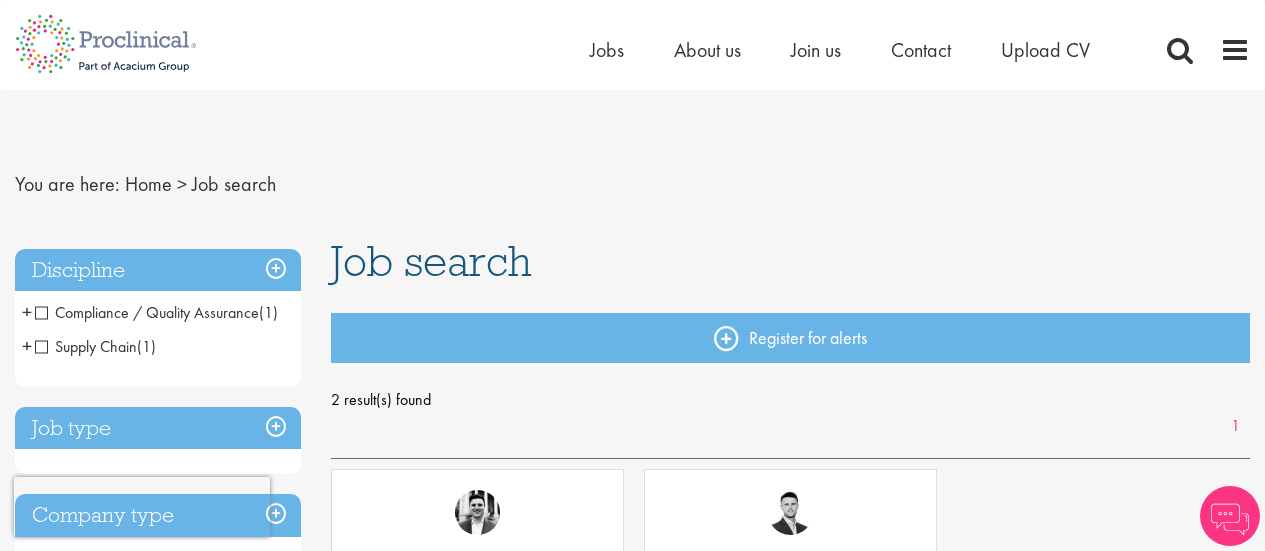 scroll, scrollTop: 0, scrollLeft: 0, axis: both 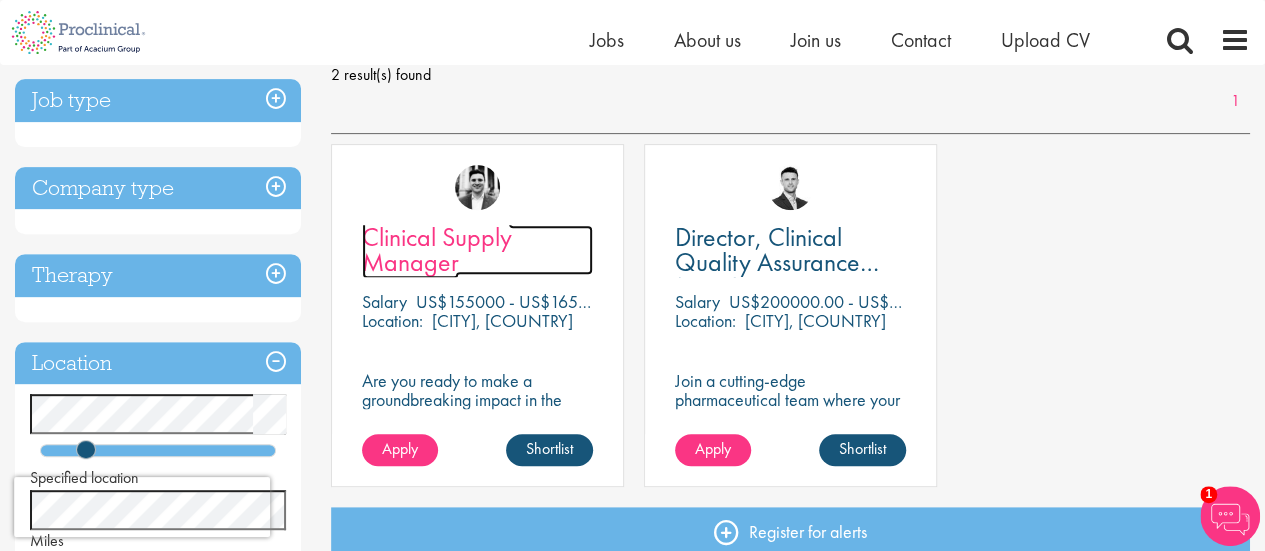 click on "Clinical Supply Manager" at bounding box center (437, 249) 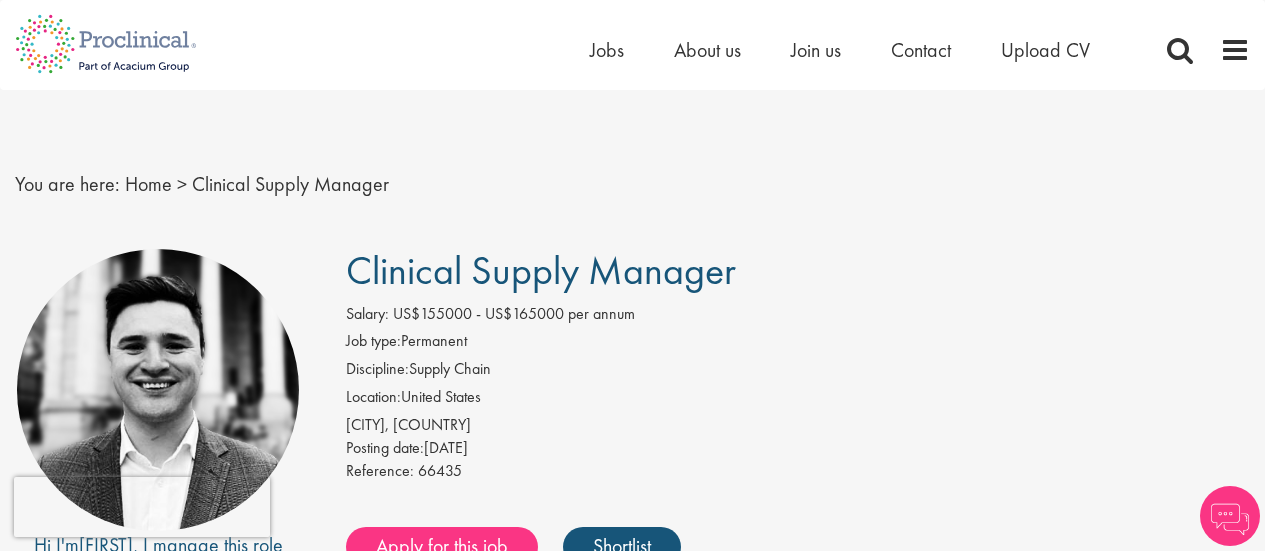 scroll, scrollTop: 0, scrollLeft: 0, axis: both 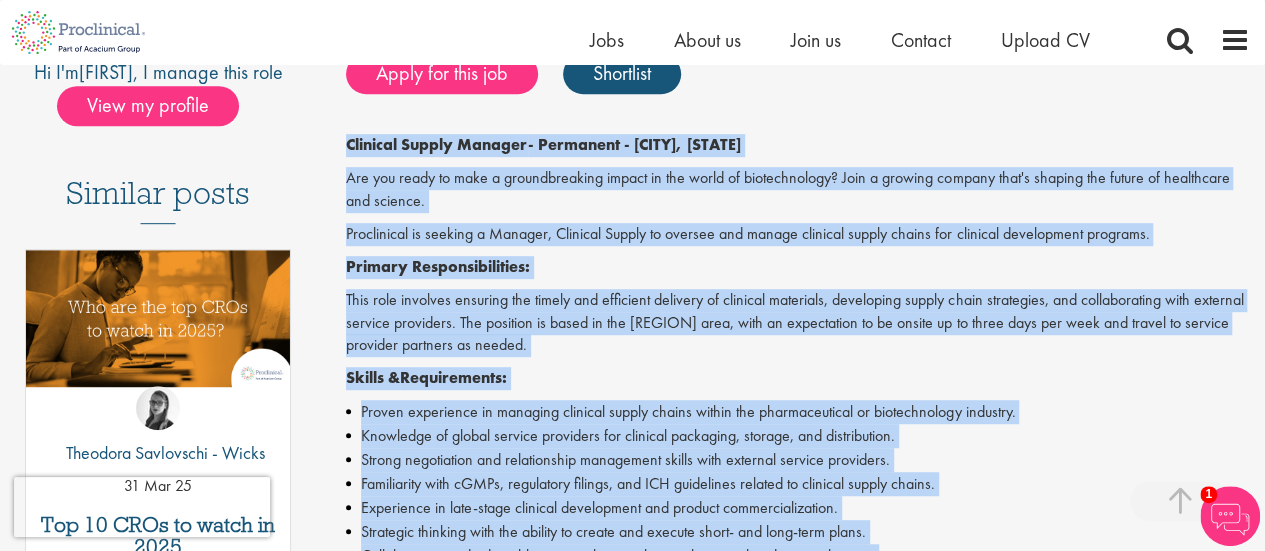drag, startPoint x: 977, startPoint y: 215, endPoint x: 350, endPoint y: 152, distance: 630.1571 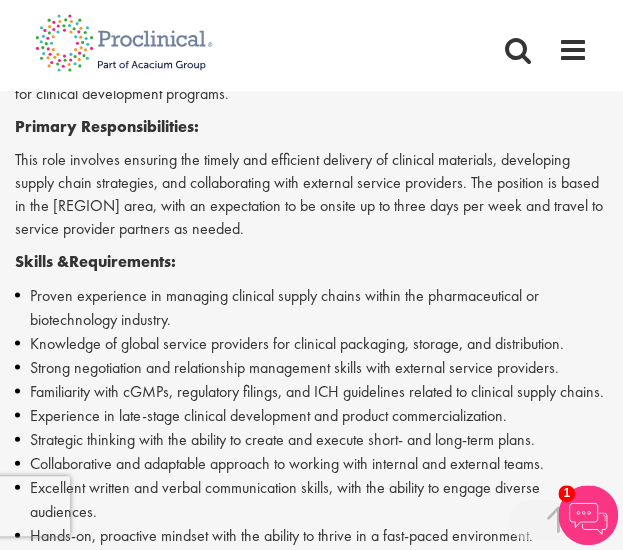 scroll, scrollTop: 749, scrollLeft: 0, axis: vertical 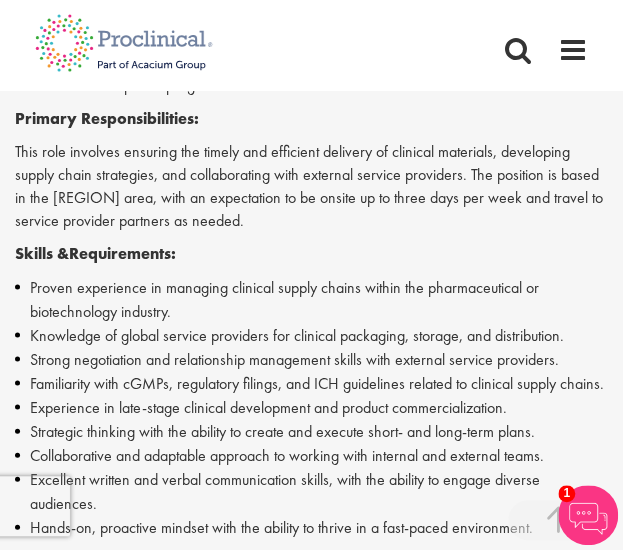 click at bounding box center (588, 515) 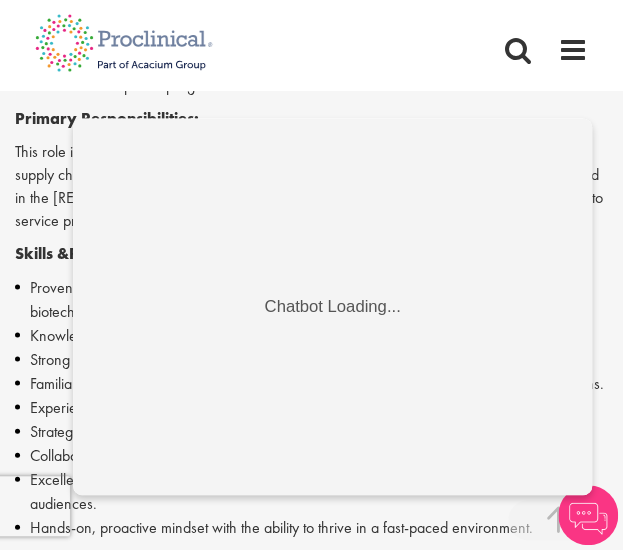 scroll, scrollTop: 0, scrollLeft: 0, axis: both 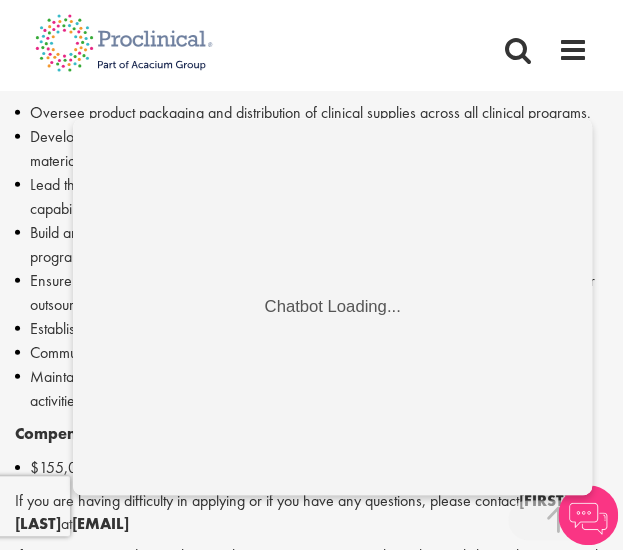 click on "Lead the selection process for service providers, evaluating their operations and technical capabilities to establish a cost-efficient and reliable supply chain." at bounding box center [311, 197] 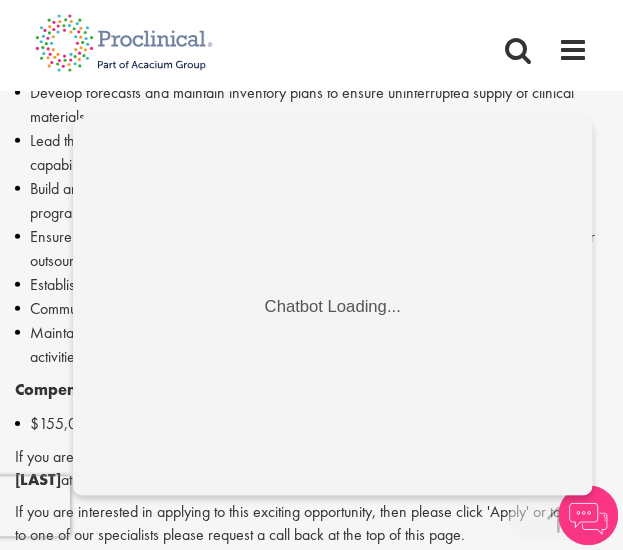 scroll, scrollTop: 1314, scrollLeft: 0, axis: vertical 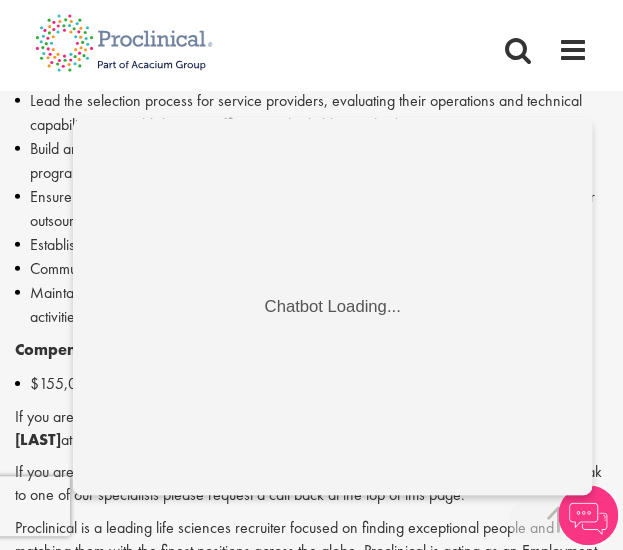 click at bounding box center (588, 515) 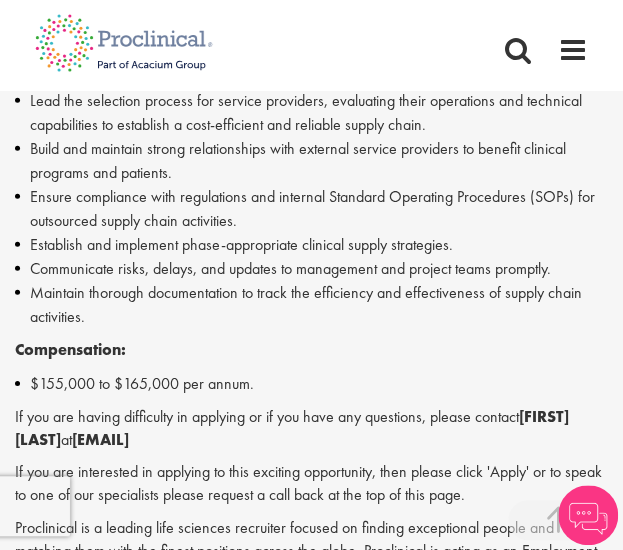 scroll, scrollTop: 1236, scrollLeft: 0, axis: vertical 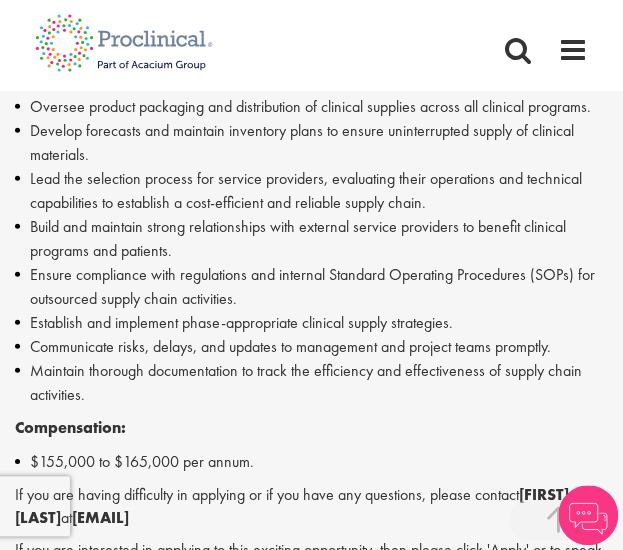 click on "Compensation:" at bounding box center [311, 428] 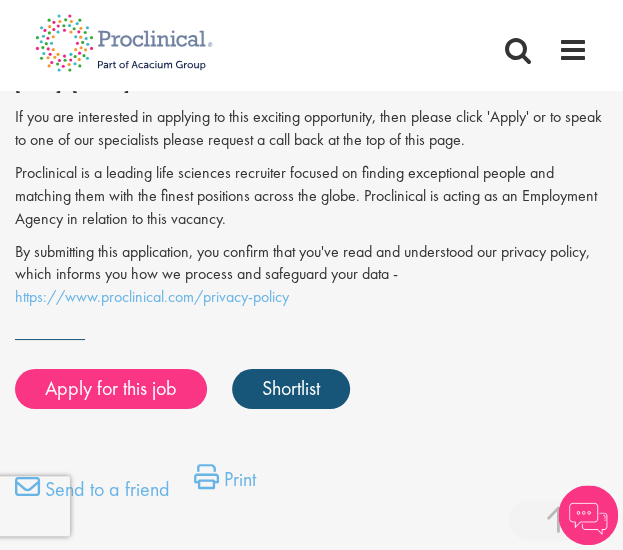 scroll, scrollTop: 1670, scrollLeft: 0, axis: vertical 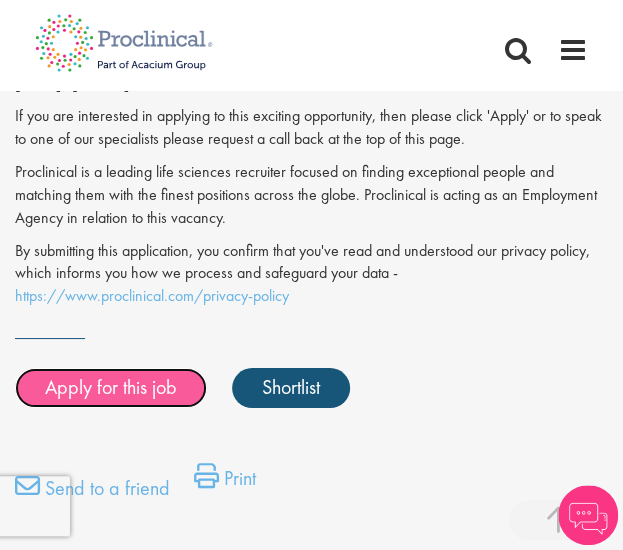 click on "Apply for this job" at bounding box center (111, 388) 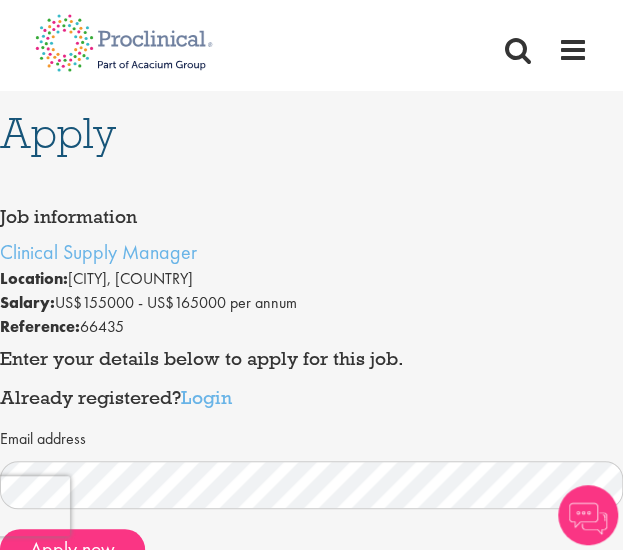 scroll, scrollTop: 87, scrollLeft: 0, axis: vertical 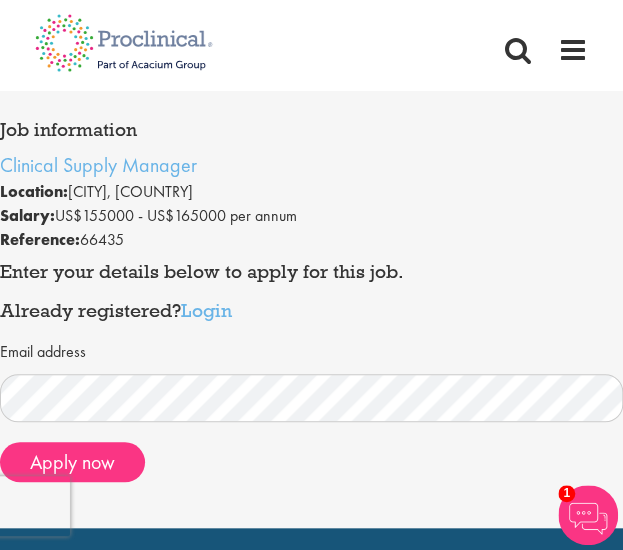 click on "Email address
Apply now" at bounding box center [311, 414] 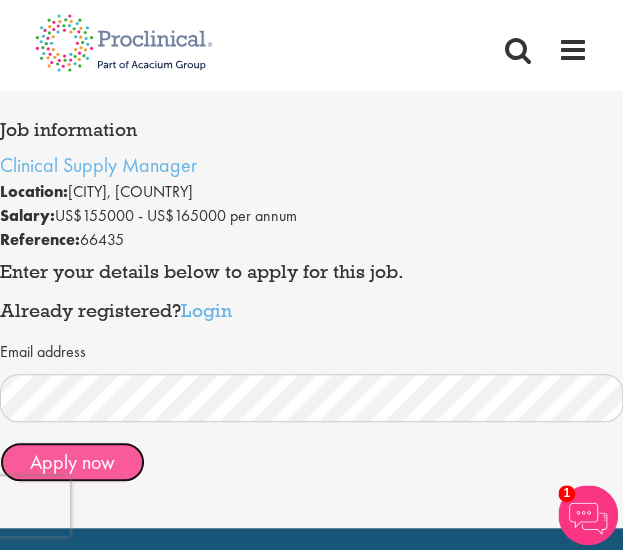 click on "Apply now" at bounding box center [72, 462] 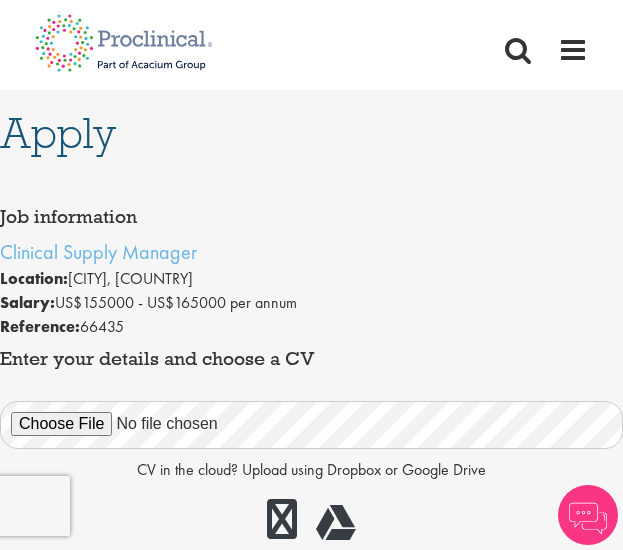 scroll, scrollTop: 0, scrollLeft: 0, axis: both 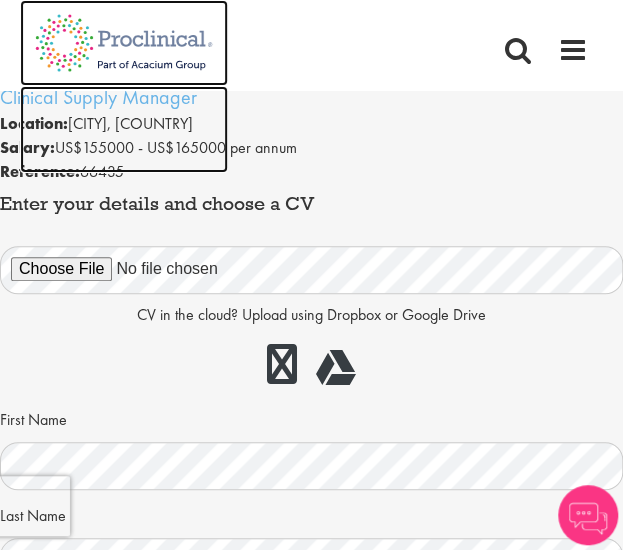 click at bounding box center [124, 129] 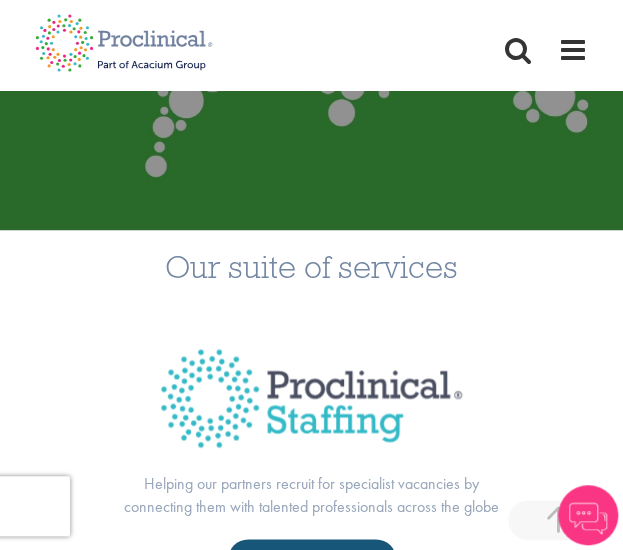 scroll, scrollTop: 677, scrollLeft: 0, axis: vertical 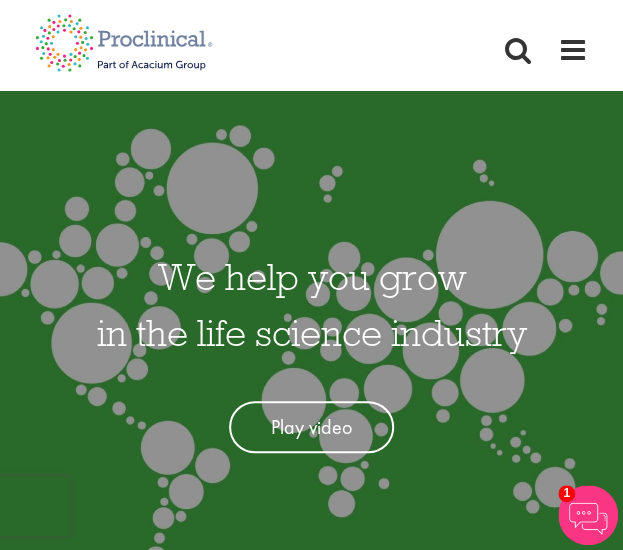 click on "We help you grow  in the life science industry
Play video" at bounding box center (311, 341) 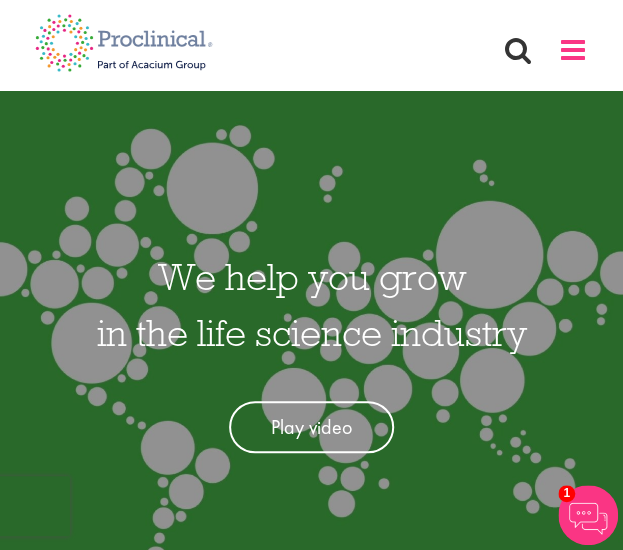 click at bounding box center (573, 50) 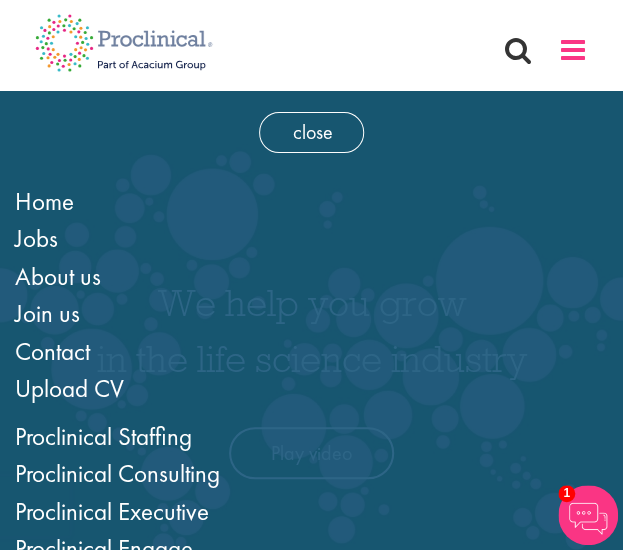 scroll, scrollTop: 0, scrollLeft: 0, axis: both 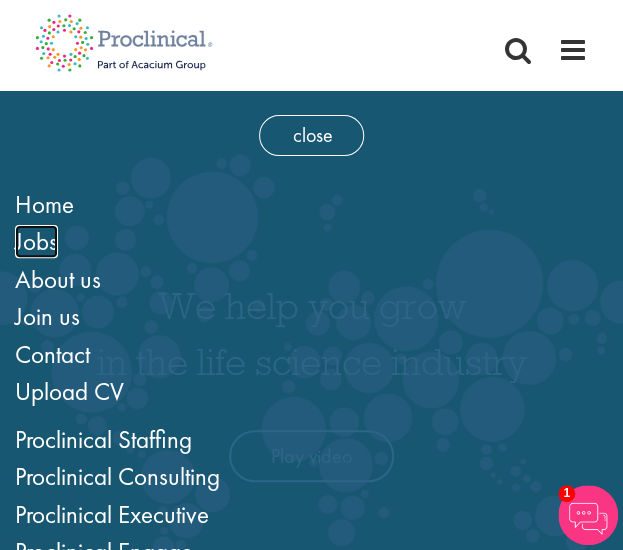 click on "Jobs" at bounding box center [36, 241] 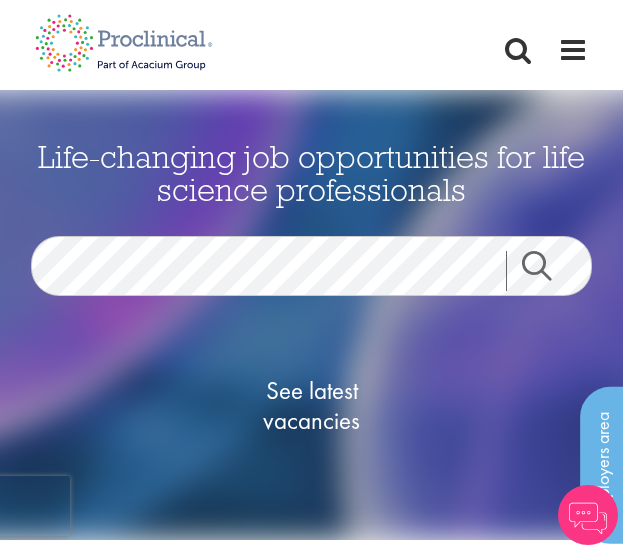 scroll, scrollTop: 0, scrollLeft: 0, axis: both 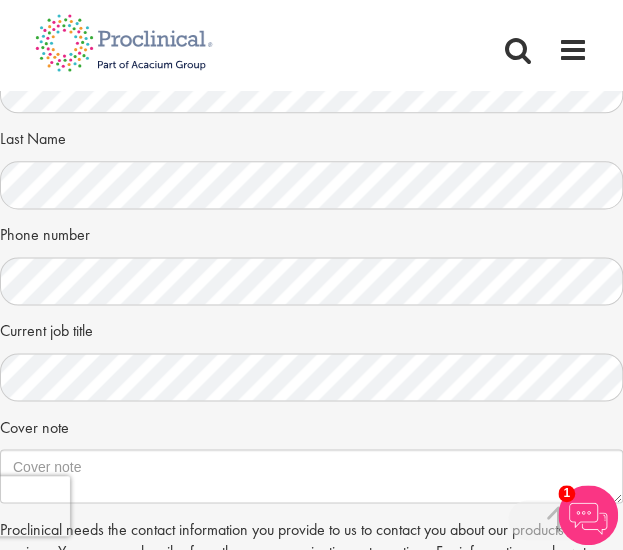 click on "Cover note" at bounding box center (311, 459) 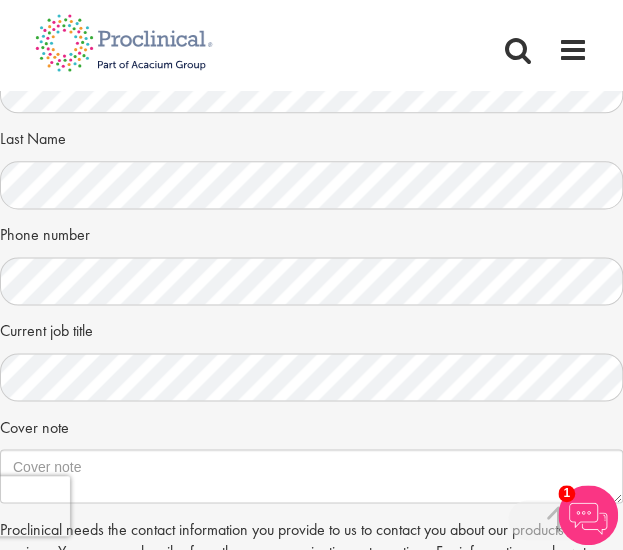 click on "Cover note" at bounding box center [311, 459] 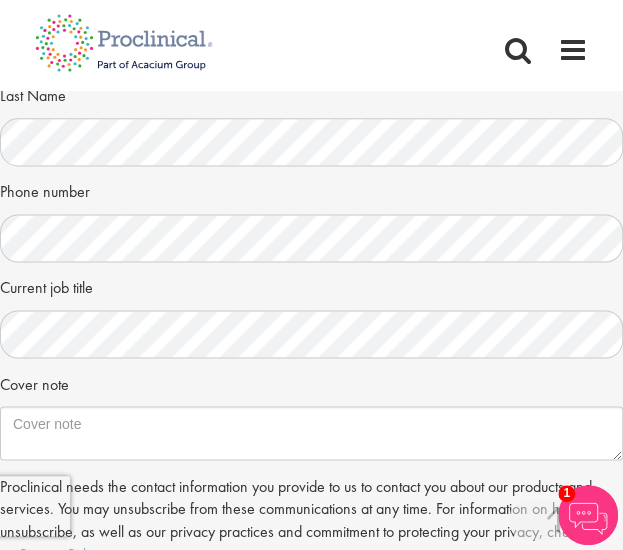 scroll, scrollTop: 584, scrollLeft: 0, axis: vertical 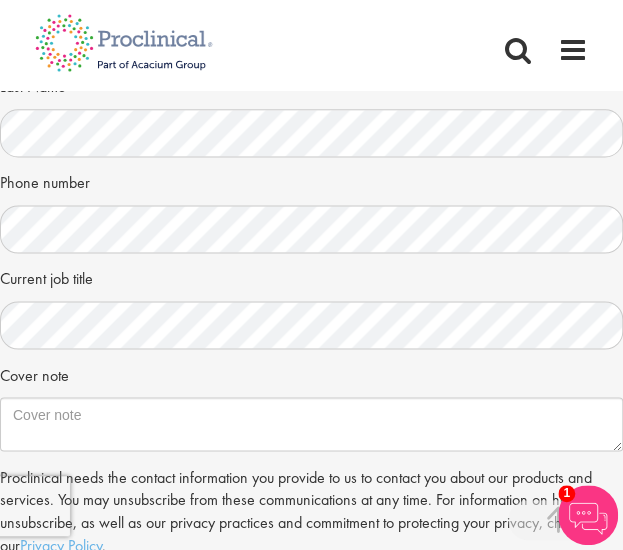 drag, startPoint x: 197, startPoint y: 459, endPoint x: 205, endPoint y: 445, distance: 16.124516 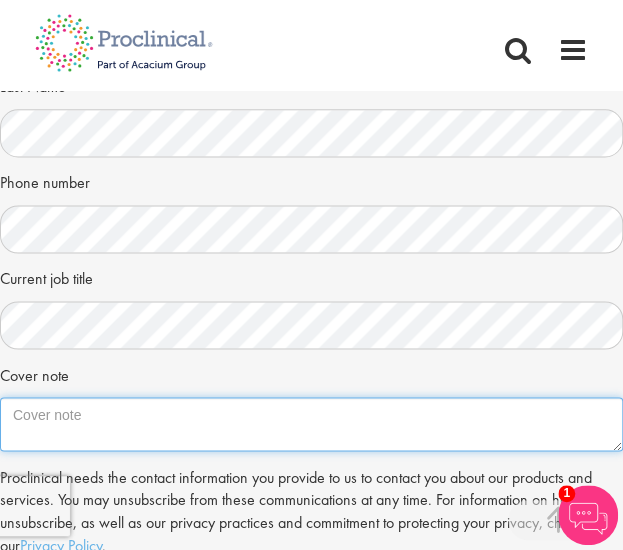 click on "Cover note" at bounding box center [311, 424] 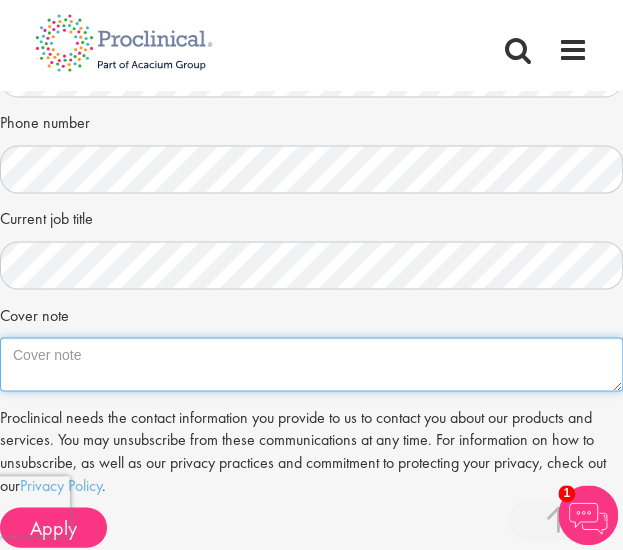 scroll, scrollTop: 645, scrollLeft: 0, axis: vertical 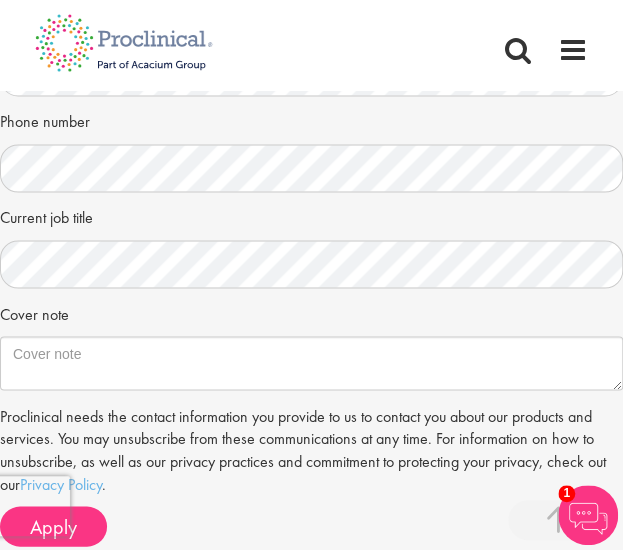 click on "Proclinical needs the contact information you provide to us to contact you about our products and services. You may unsubscribe from these communications at any time. For information on how to unsubscribe, as well as our privacy practices and commitment to protecting your privacy, check out our  Privacy Policy ." at bounding box center [311, 450] 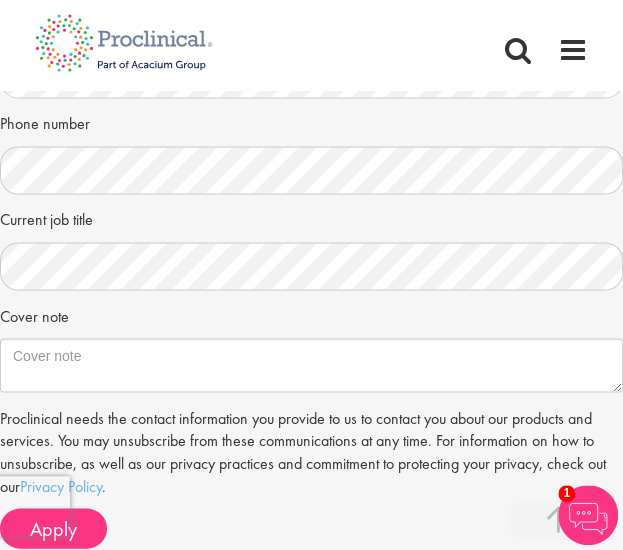 scroll, scrollTop: 642, scrollLeft: 0, axis: vertical 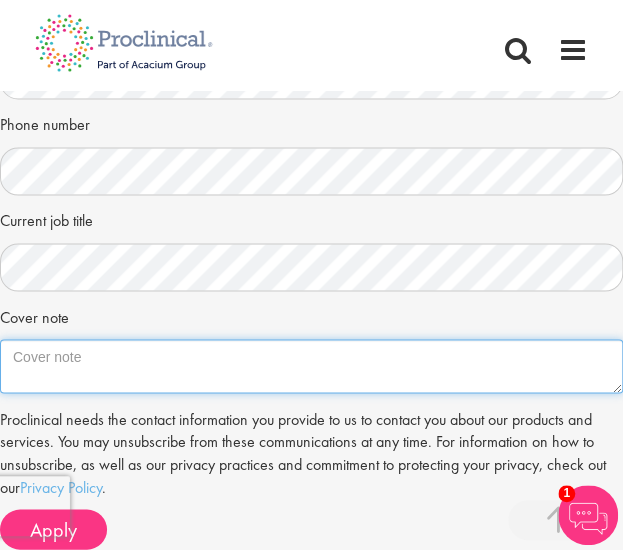 click on "Cover note" at bounding box center [311, 366] 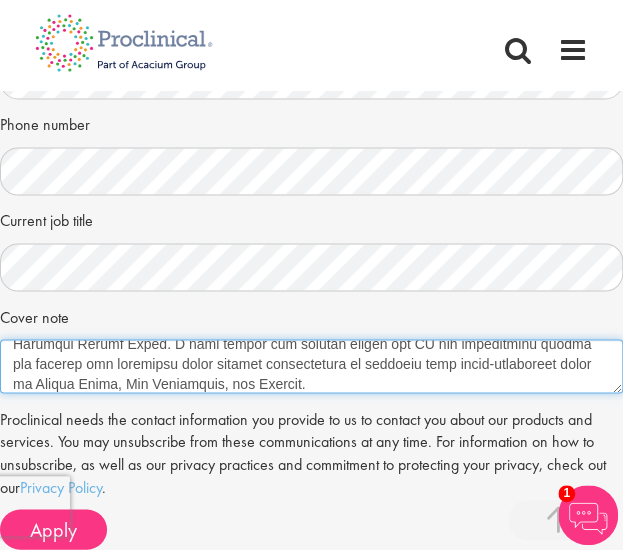 scroll, scrollTop: 0, scrollLeft: 0, axis: both 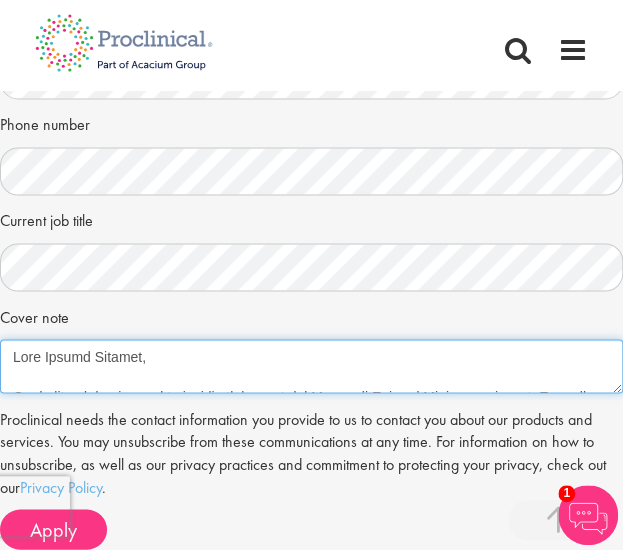 click on "Cover note" at bounding box center [311, 366] 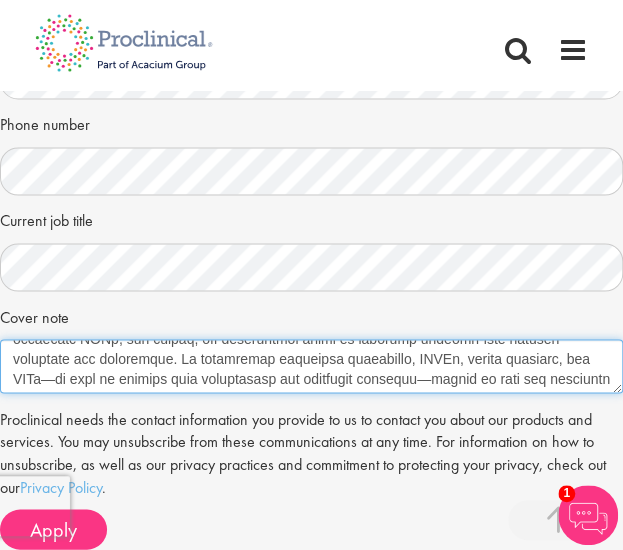 scroll, scrollTop: 560, scrollLeft: 0, axis: vertical 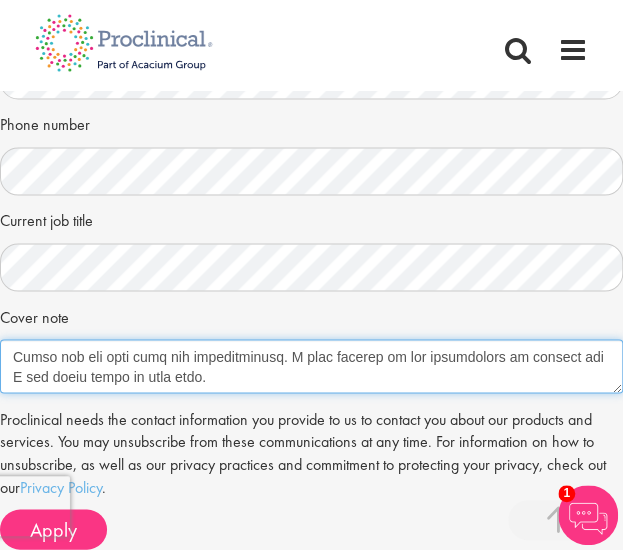 click on "Cover note" at bounding box center [311, 366] 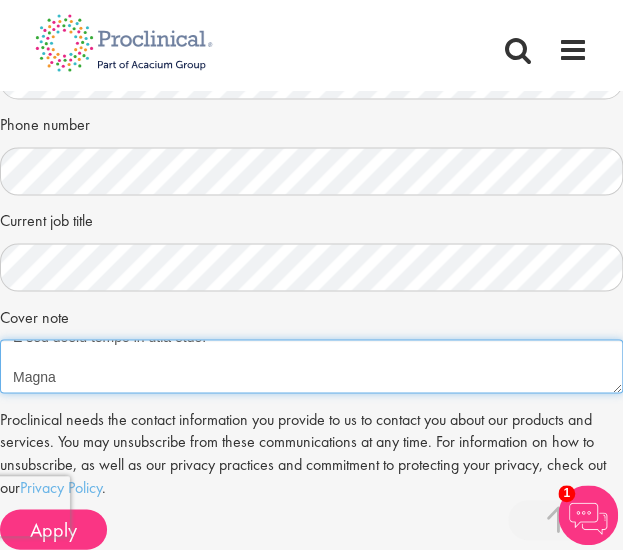 scroll, scrollTop: 600, scrollLeft: 0, axis: vertical 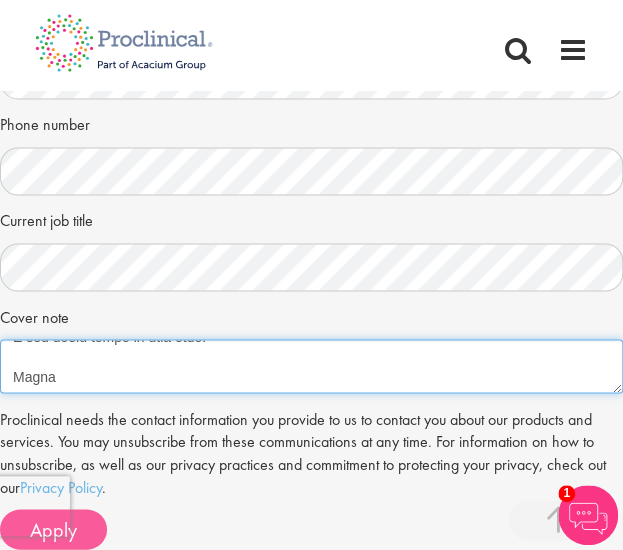 type on "Dear Hiring Manager,
I am writing to express my strong interest in the Clinical Supply Manager position. With hands-on expertise in clinical materials management, vendor collaboration, and GMP compliance gained from my role at Bristol Myers Squibb’s Cell Therapy division, I bring a highly relevant background in supporting late-stage clinical programs and global supply operations.
Currently, I lead material management and transfers for critical reagents used in commercial CAR-T therapies (Abecma/Breyanzi), coordinating with internal labs and external partners across national and international sites. I’ve collaborated closely with CMOs and external vendors to ensure timely shipment of GMP materials and qualification reagents, including generating material SPECs, CoA tracking, and onboarding documentation through our Material Review Board. I also manage the monthly budget for QC lab procurement across our network and regularly drive process improvements by aligning with cross-functional teams in Supply Chai..." 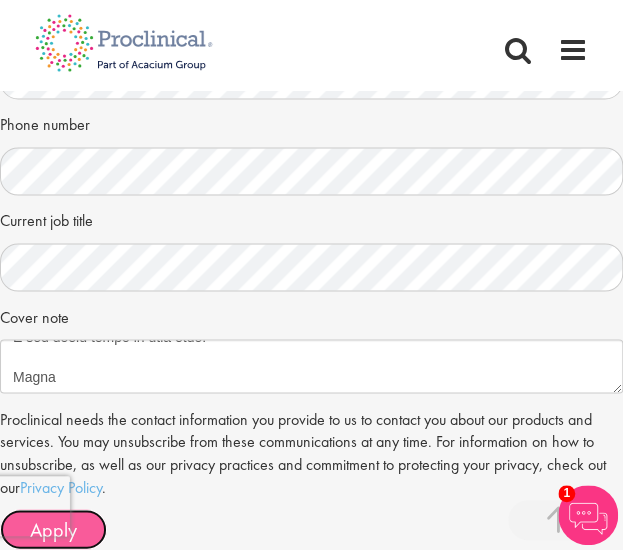 click on "Apply" at bounding box center (53, 529) 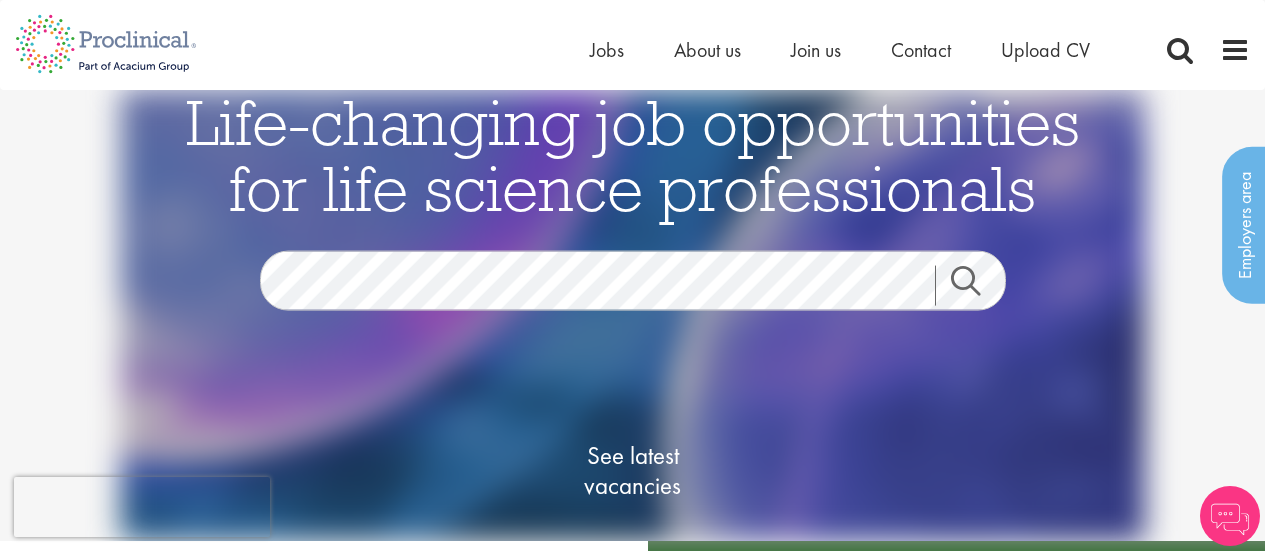 scroll, scrollTop: 0, scrollLeft: 0, axis: both 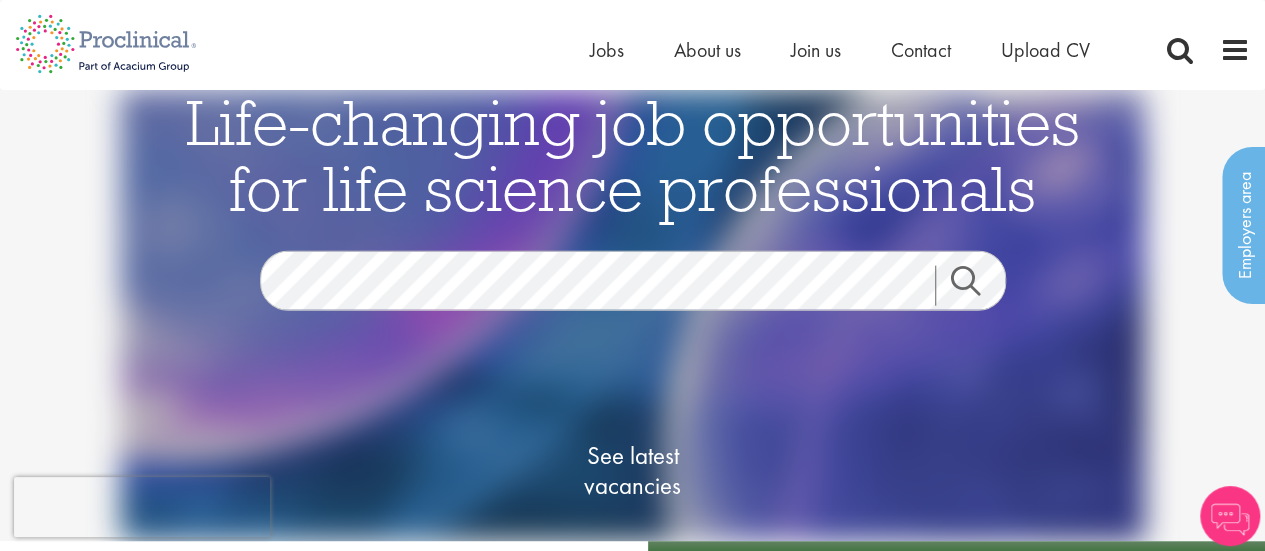 click on "Search" at bounding box center [978, 286] 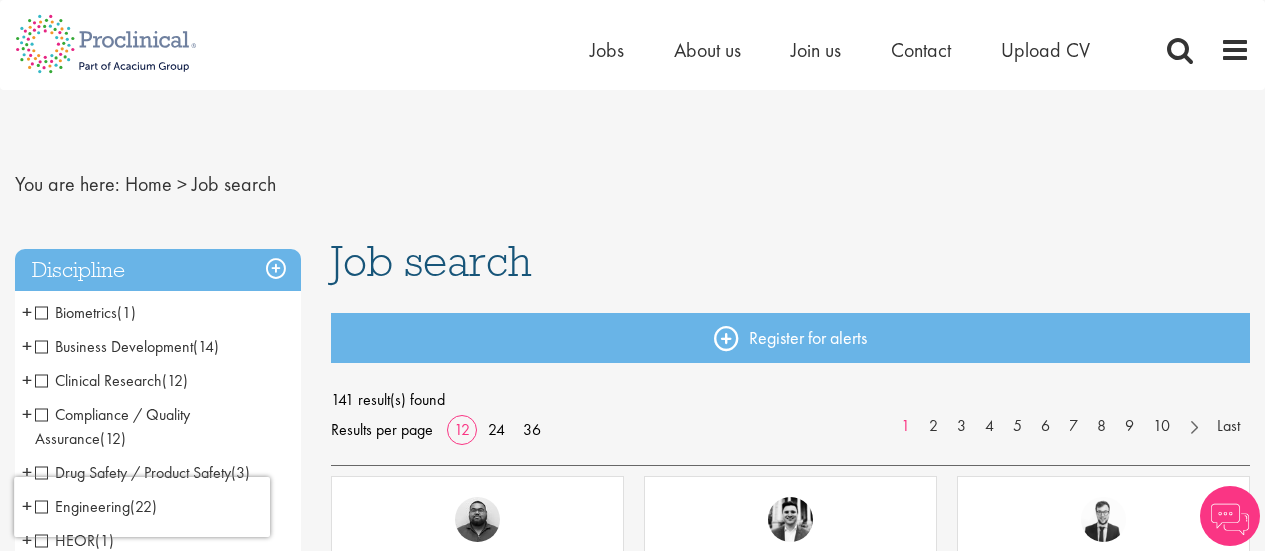 scroll, scrollTop: 0, scrollLeft: 0, axis: both 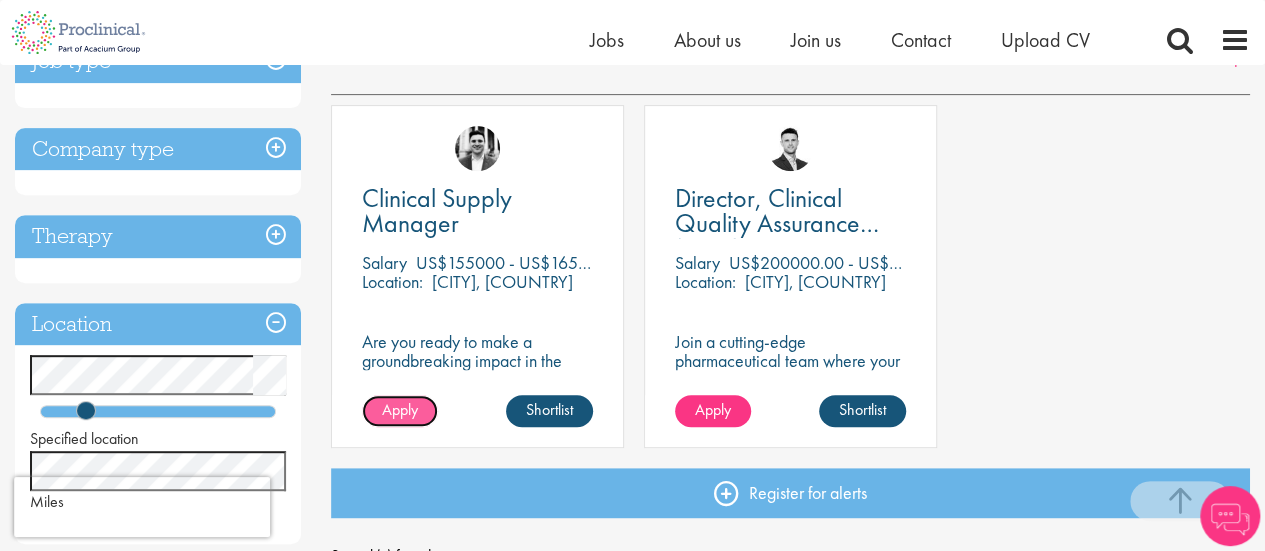 click on "Apply" at bounding box center (400, 409) 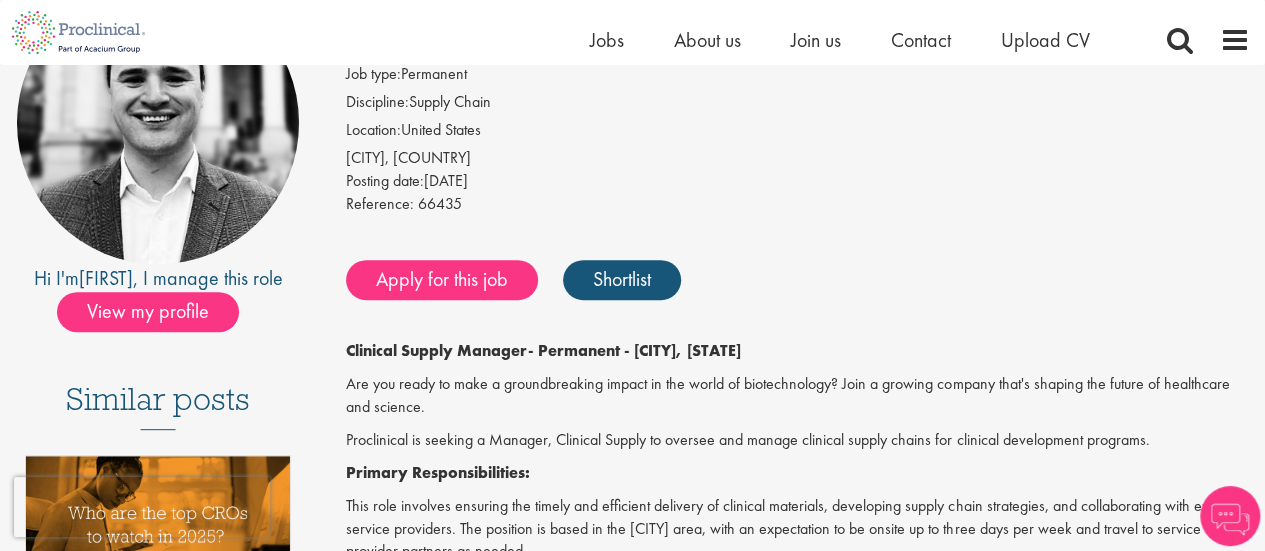 scroll, scrollTop: 242, scrollLeft: 0, axis: vertical 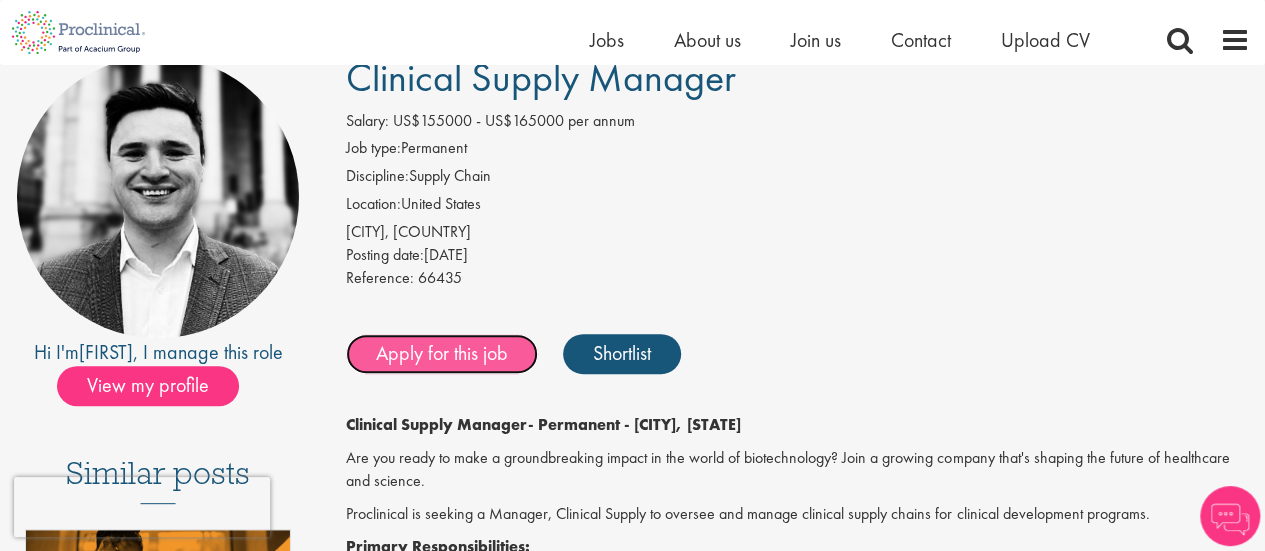 click on "Apply for this job" at bounding box center (442, 354) 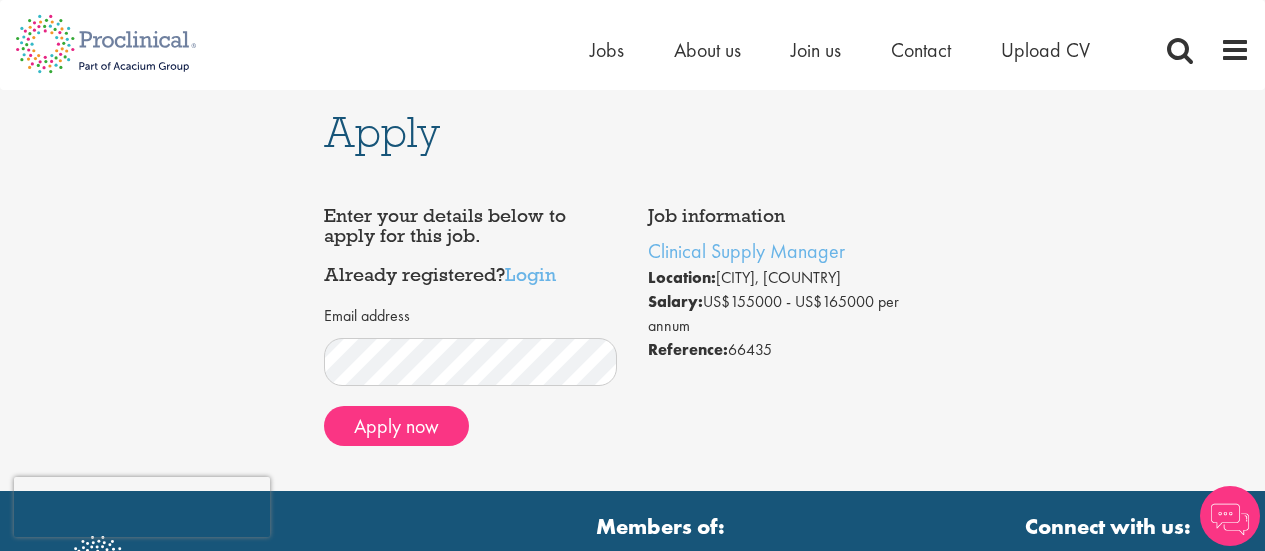 scroll, scrollTop: 0, scrollLeft: 0, axis: both 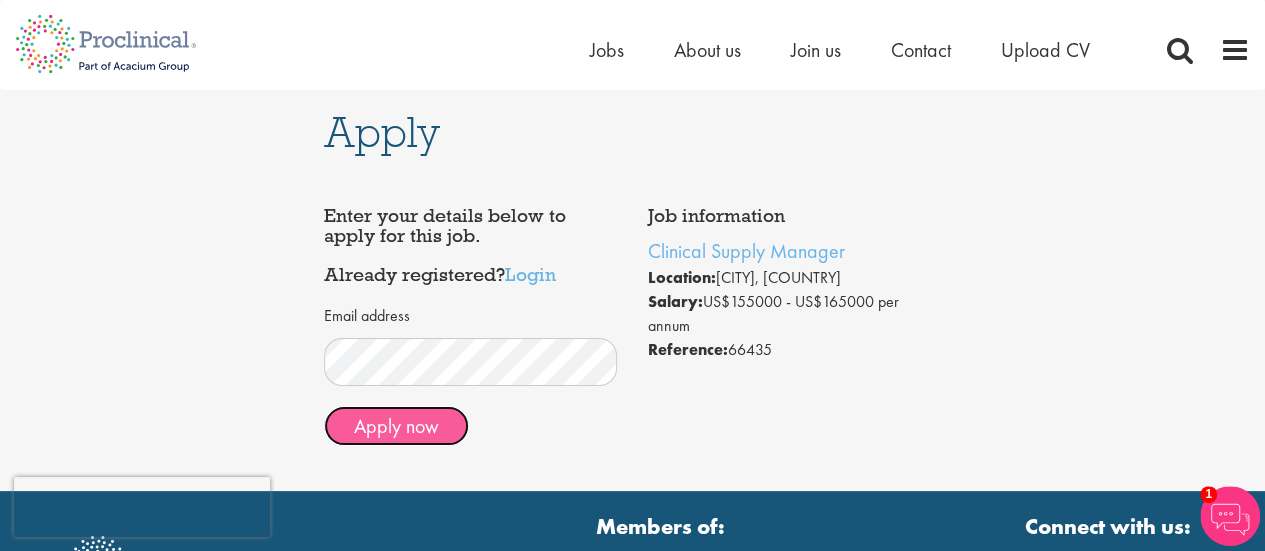 click on "Apply now" at bounding box center [396, 426] 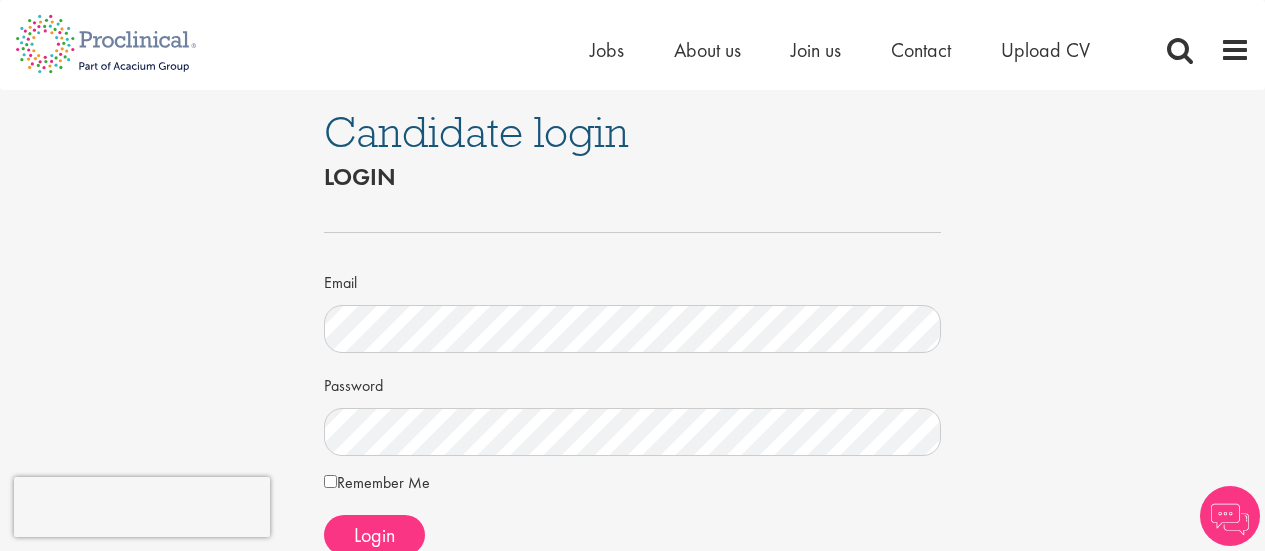 scroll, scrollTop: 0, scrollLeft: 0, axis: both 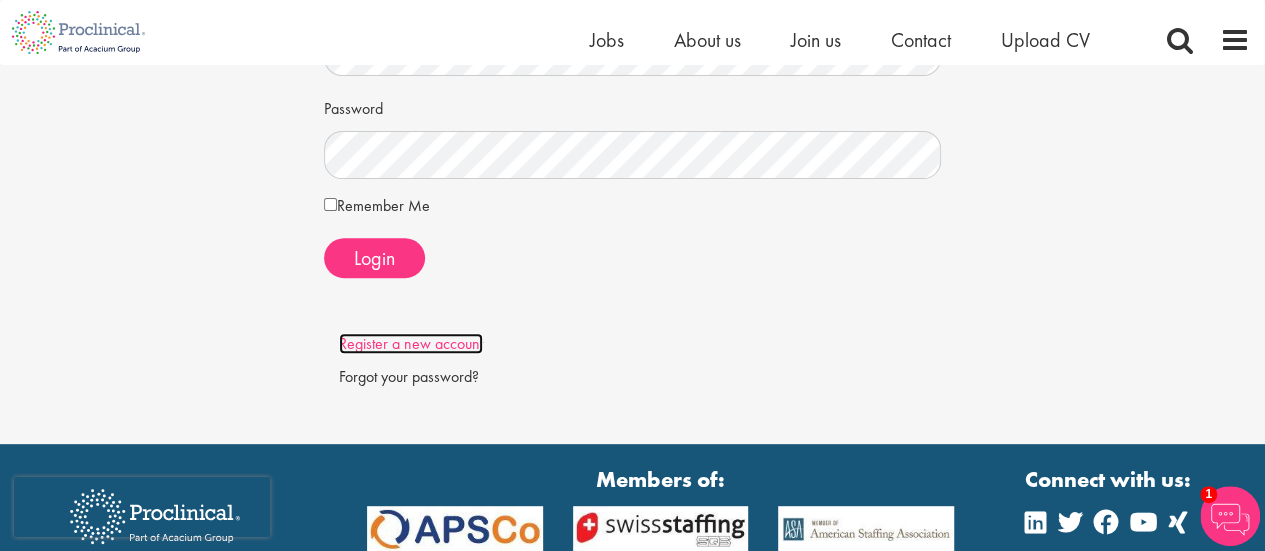 click on "Register a new account" at bounding box center [411, 343] 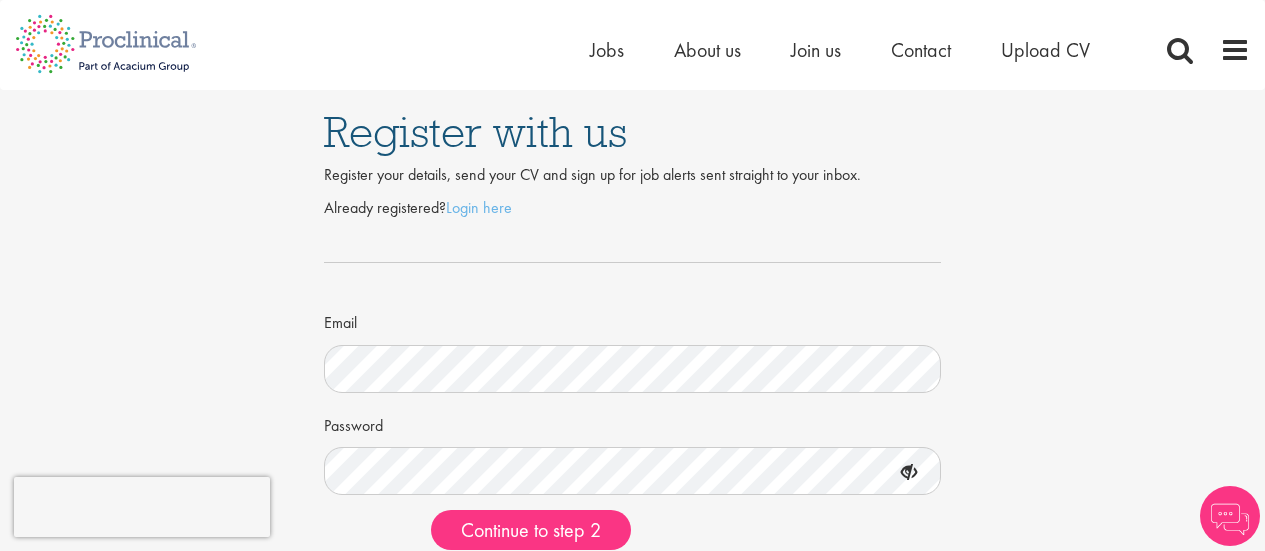 scroll, scrollTop: 0, scrollLeft: 0, axis: both 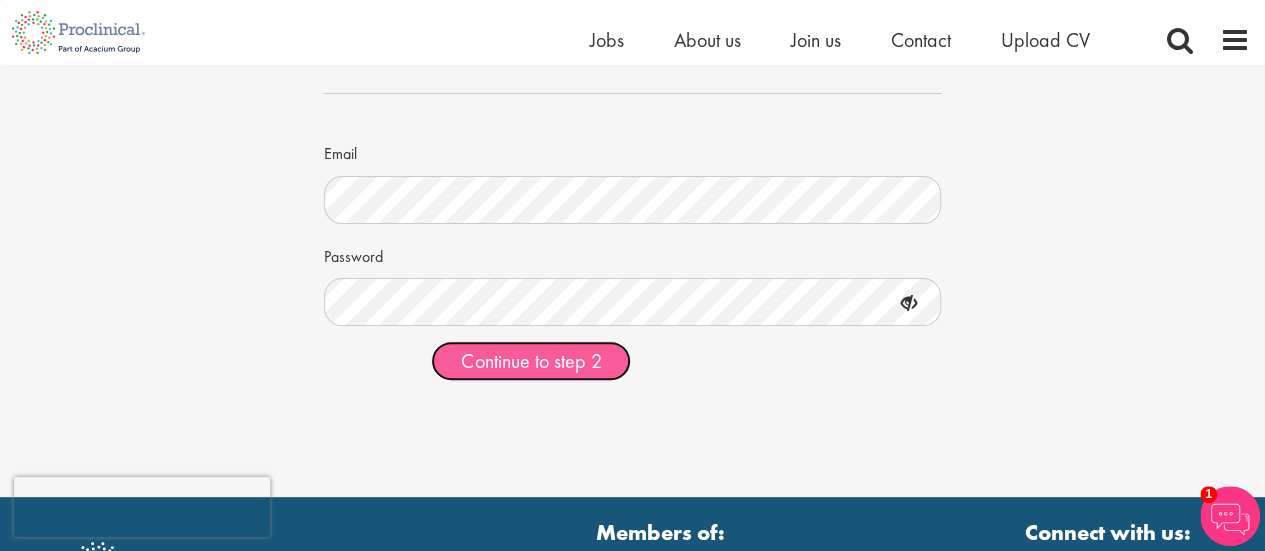 click on "Continue to step 2" at bounding box center (531, 361) 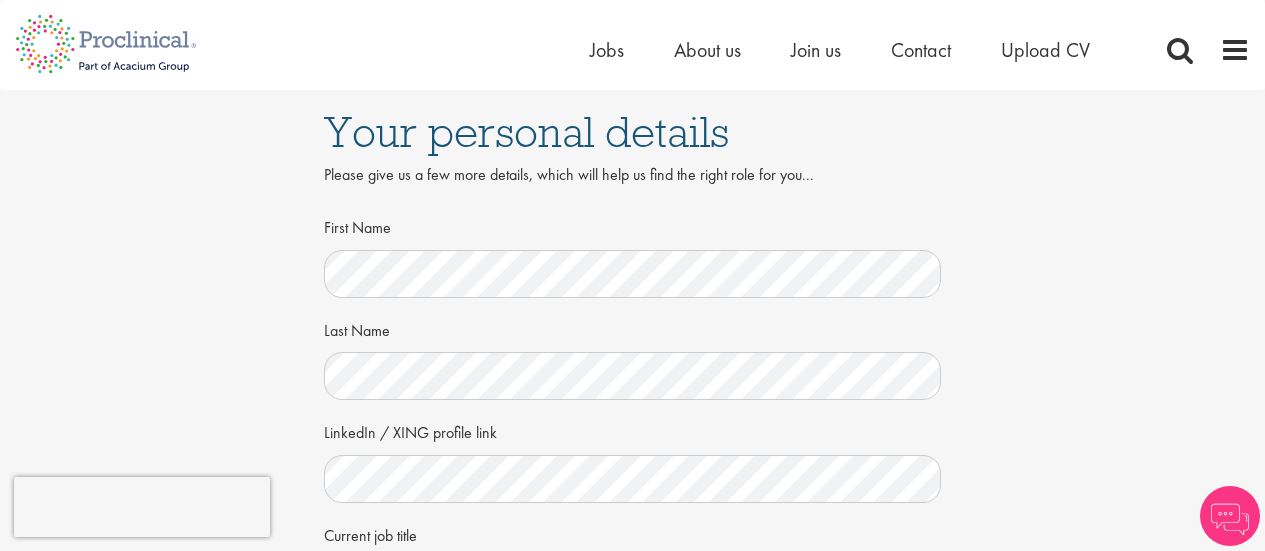 scroll, scrollTop: 0, scrollLeft: 0, axis: both 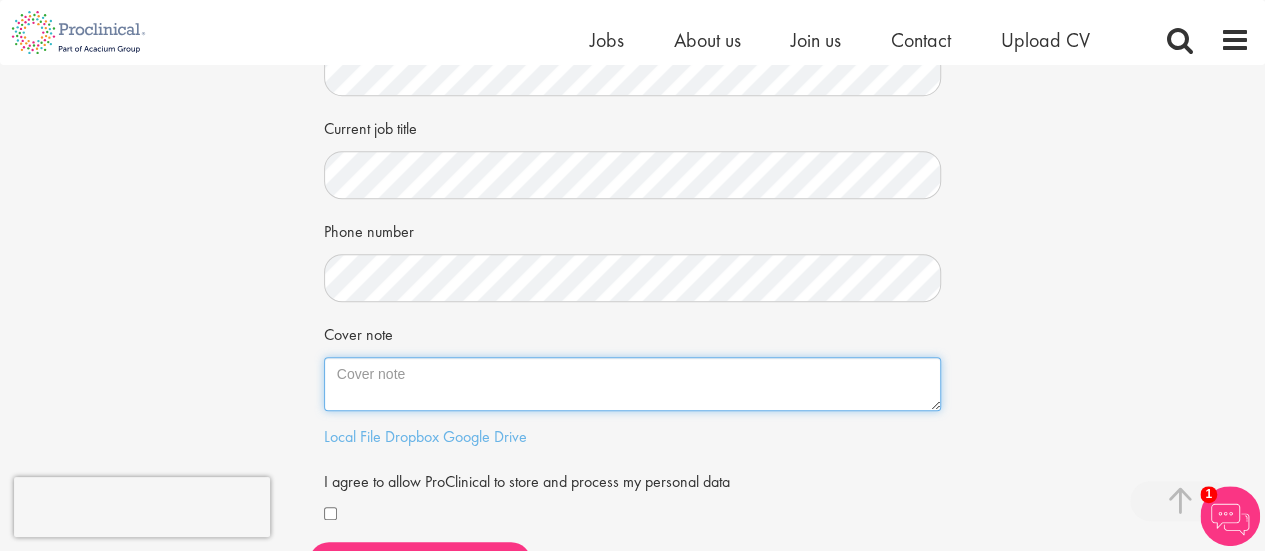 click on "Cover note" at bounding box center [633, 384] 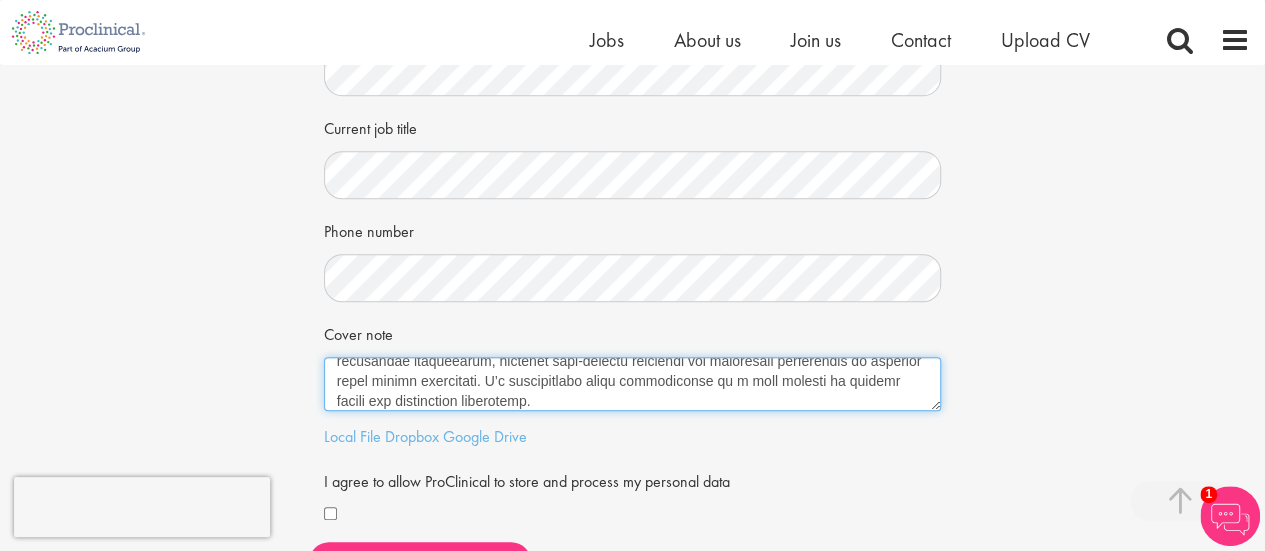 scroll, scrollTop: 472, scrollLeft: 0, axis: vertical 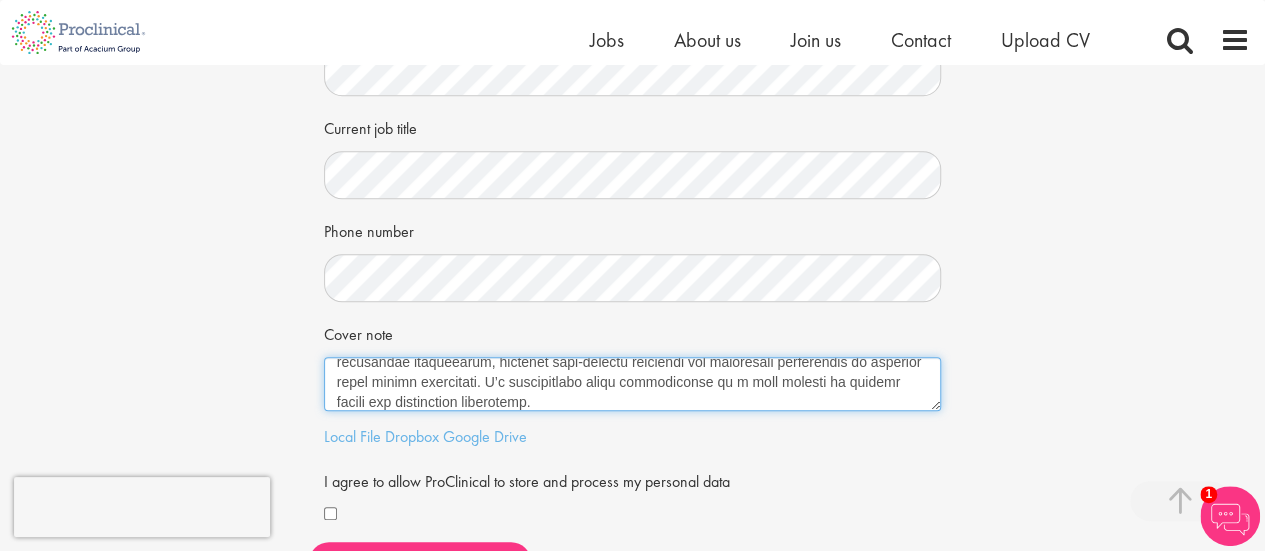 type on "Dear Hiring Manager,
I am writing to express my strong interest in the Clinical Supply Manager position. With hands-on expertise in clinical materials management, vendor collaboration, and GMP compliance gained from my role at Bristol Myers Squibb’s Cell Therapy division, I bring a highly relevant background in supporting late-stage clinical programs and global supply operations.
Currently, I lead material management and transfers for critical reagents used in commercial CAR-T therapies (Abecma/Breyanzi), coordinating with internal labs and external partners across national and international sites. I’ve collaborated closely with CMOs and external vendors to ensure timely shipment of GMP materials and qualification reagents, including generating material SPECs, CoA tracking, and onboarding documentation through our Material Review Board. I also manage the monthly budget for QC lab procurement across our network and regularly drive process improvements by aligning with cross-functional teams in Supply Chai..." 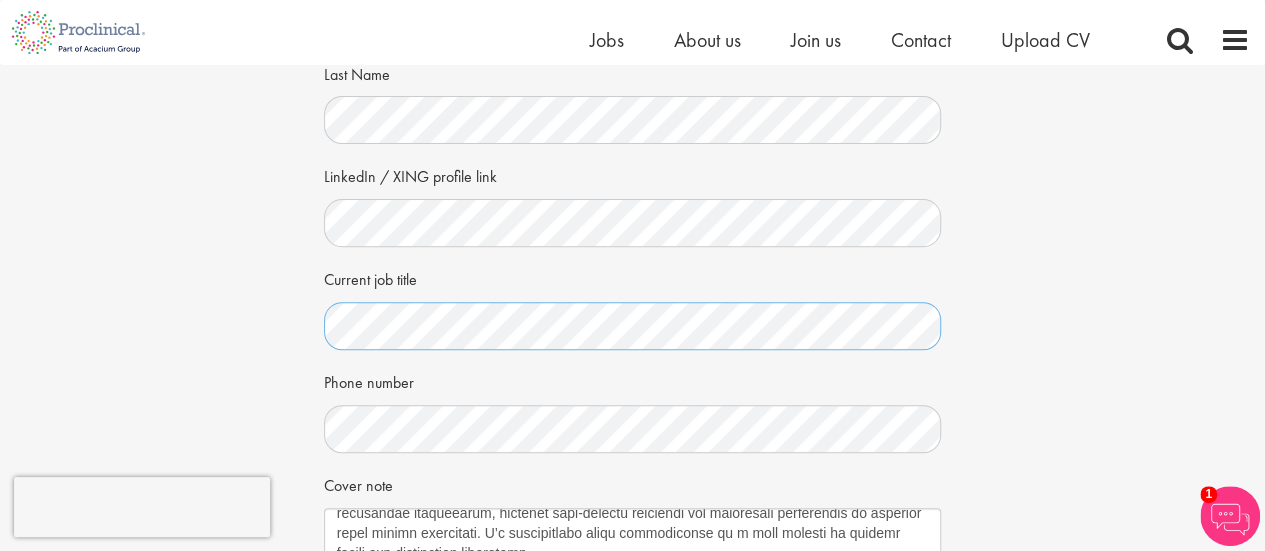 scroll, scrollTop: 221, scrollLeft: 0, axis: vertical 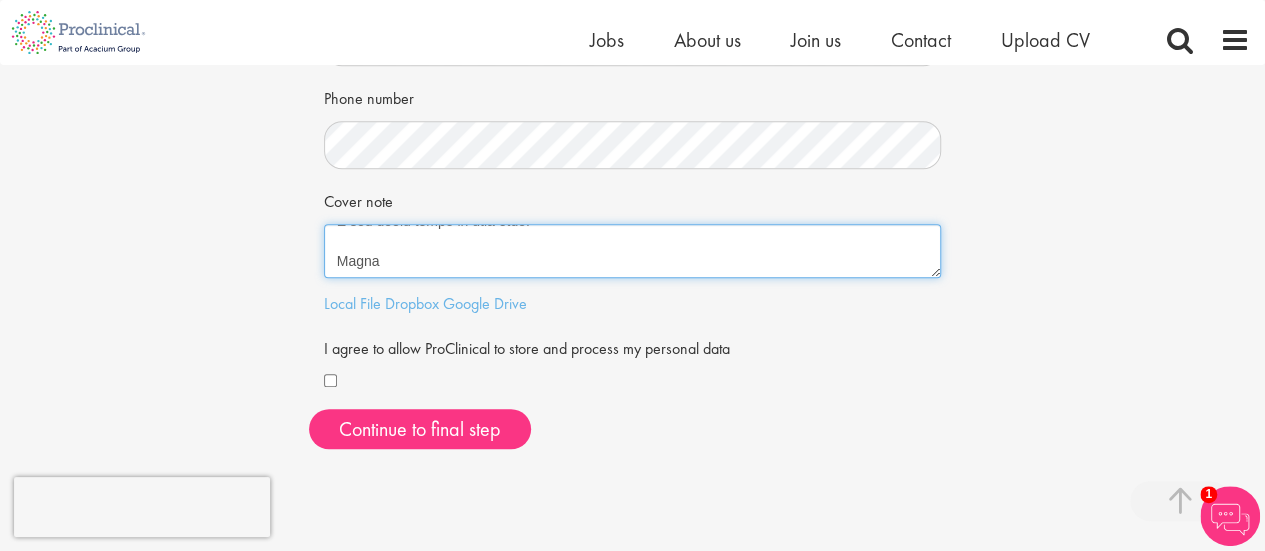 drag, startPoint x: 414, startPoint y: 261, endPoint x: 290, endPoint y: 119, distance: 188.52055 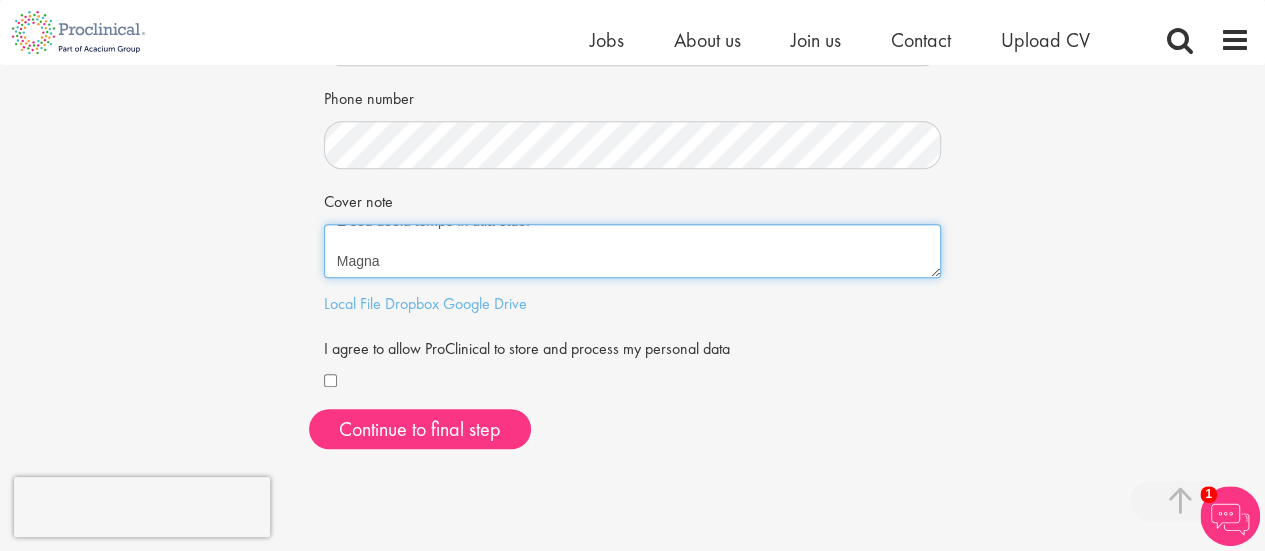 click on "Your personal details
Please give us a few more details, which will help us find the right role for you...
First Name
Last Name
LinkedIn / XING profile link
Current job title
Phone number
Hidden visitor type
Cover note
Local File
Dropbox
Google Drive" at bounding box center [632, 7] 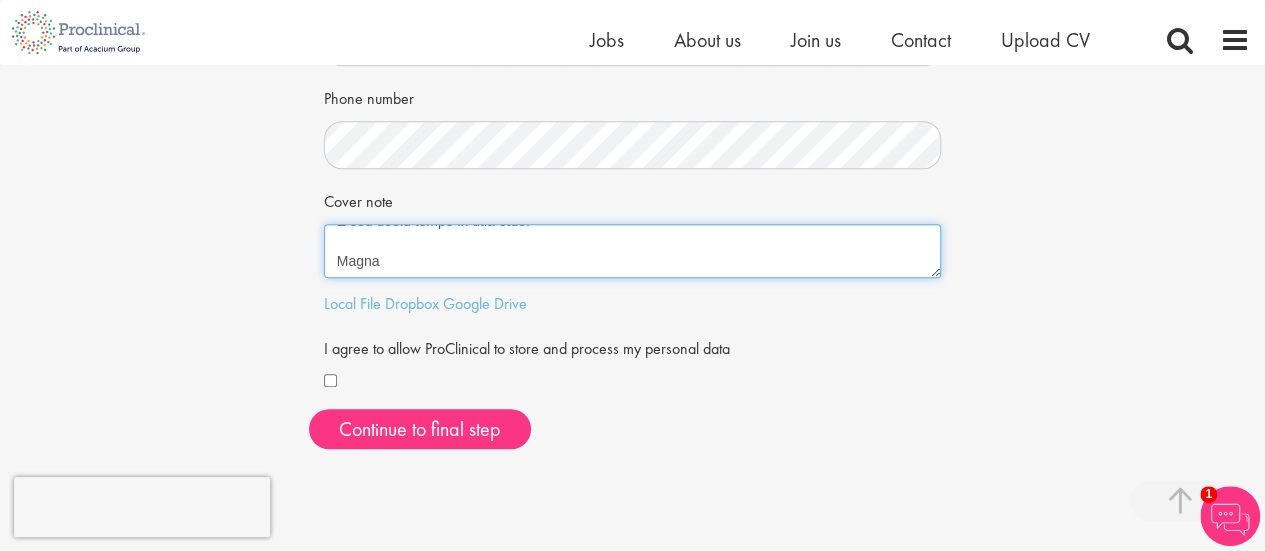 scroll, scrollTop: 576, scrollLeft: 0, axis: vertical 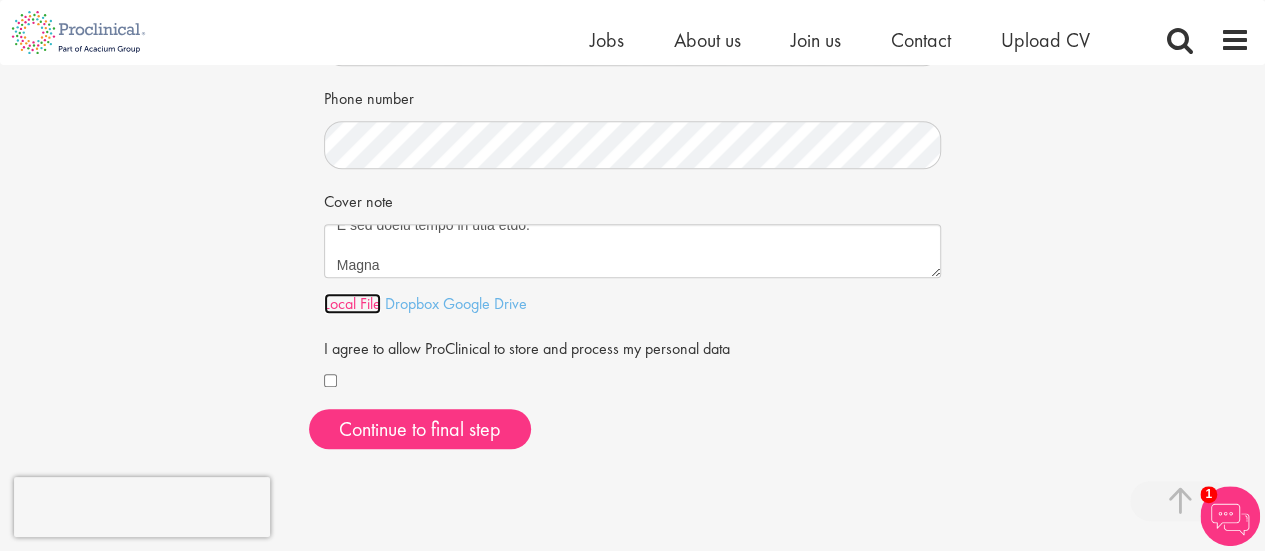 click on "Local File" at bounding box center (352, 303) 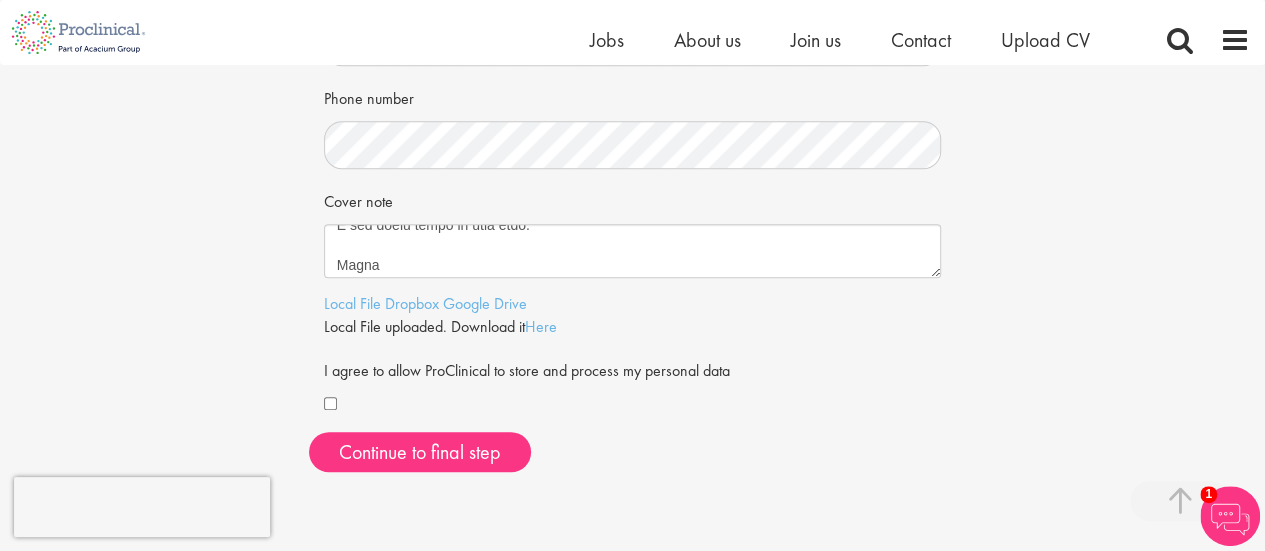 click on "Your personal details
Please give us a few more details, which will help us find the right role for you...
First Name
Last Name
LinkedIn / XING profile link
Current job title
Phone number
Hidden visitor type
Cover note
Local File
Dropbox
Google Drive
Local File uploaded. Download it  Here" at bounding box center [632, 19] 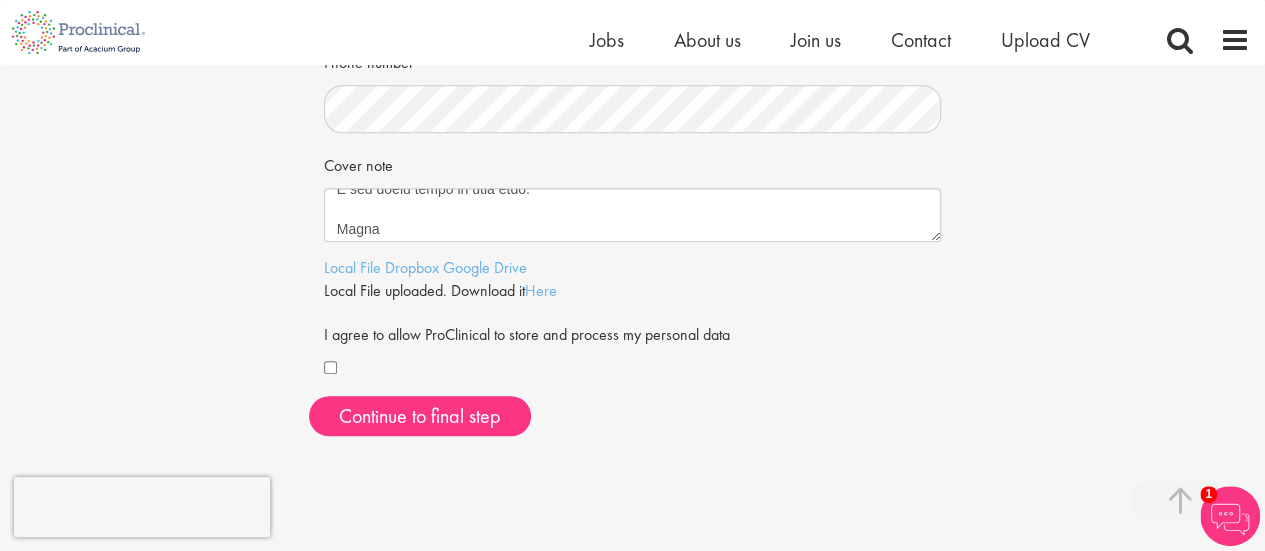scroll, scrollTop: 552, scrollLeft: 0, axis: vertical 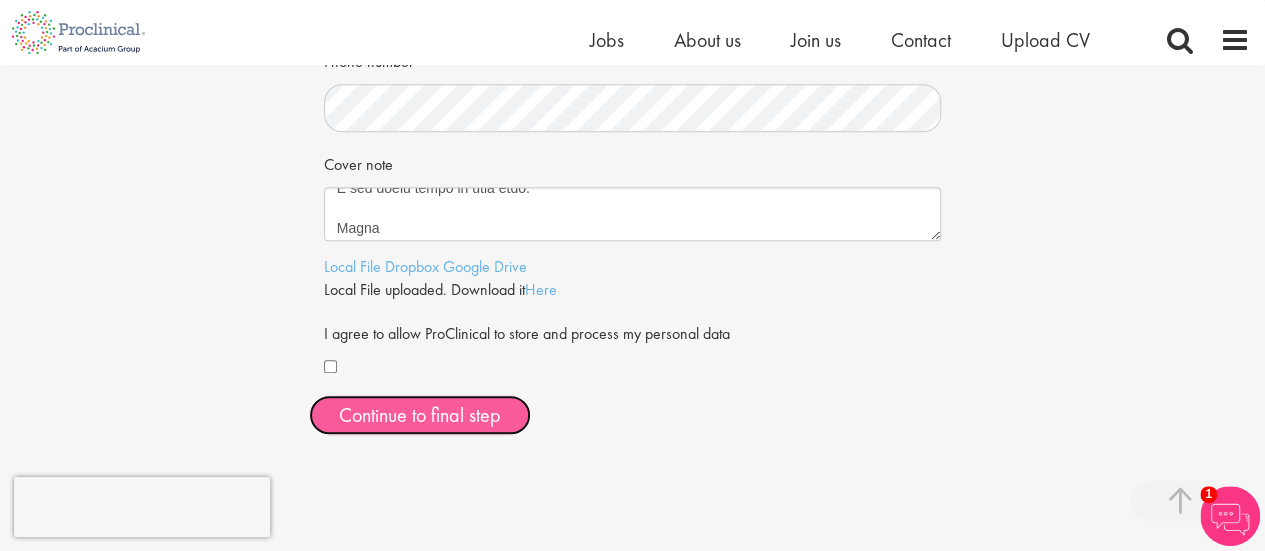 click on "Continue to final step" at bounding box center (420, 415) 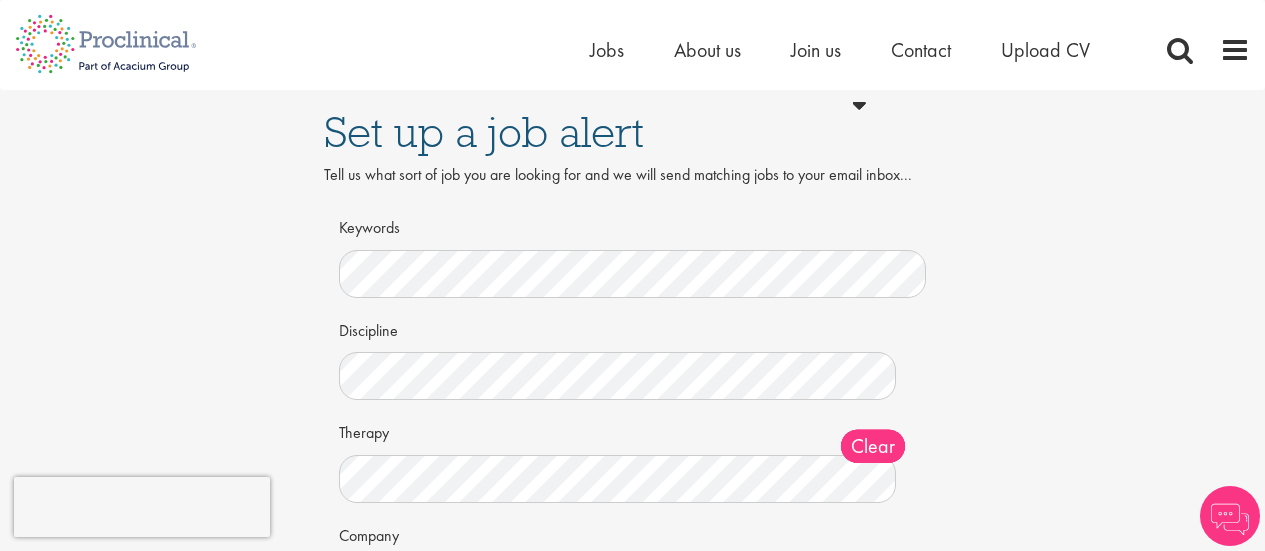 scroll, scrollTop: 0, scrollLeft: 0, axis: both 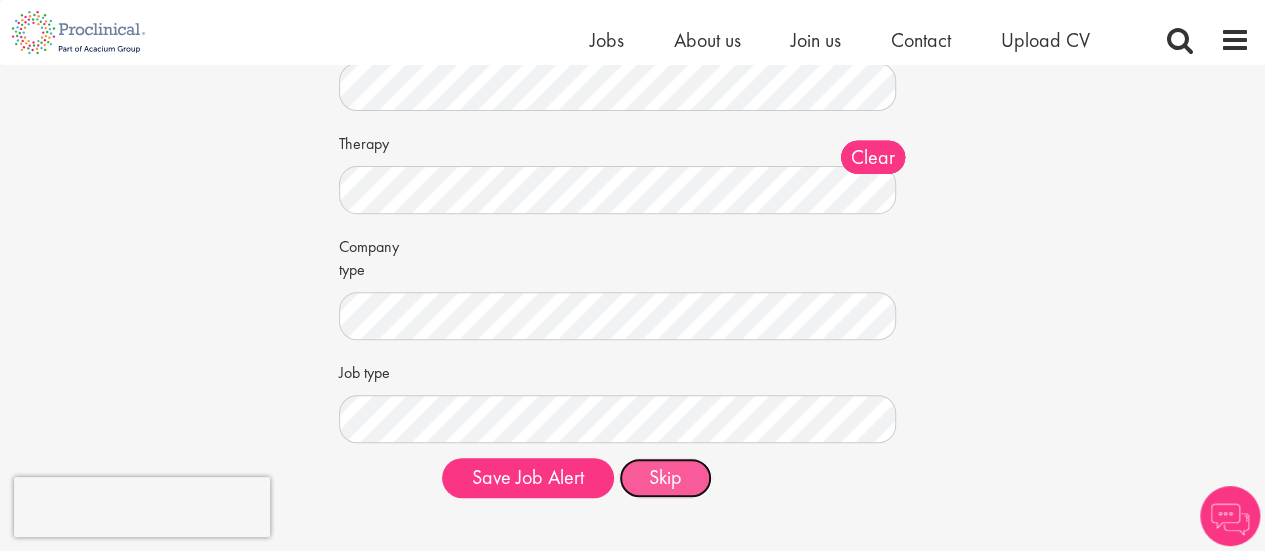 click on "Skip" at bounding box center [665, 478] 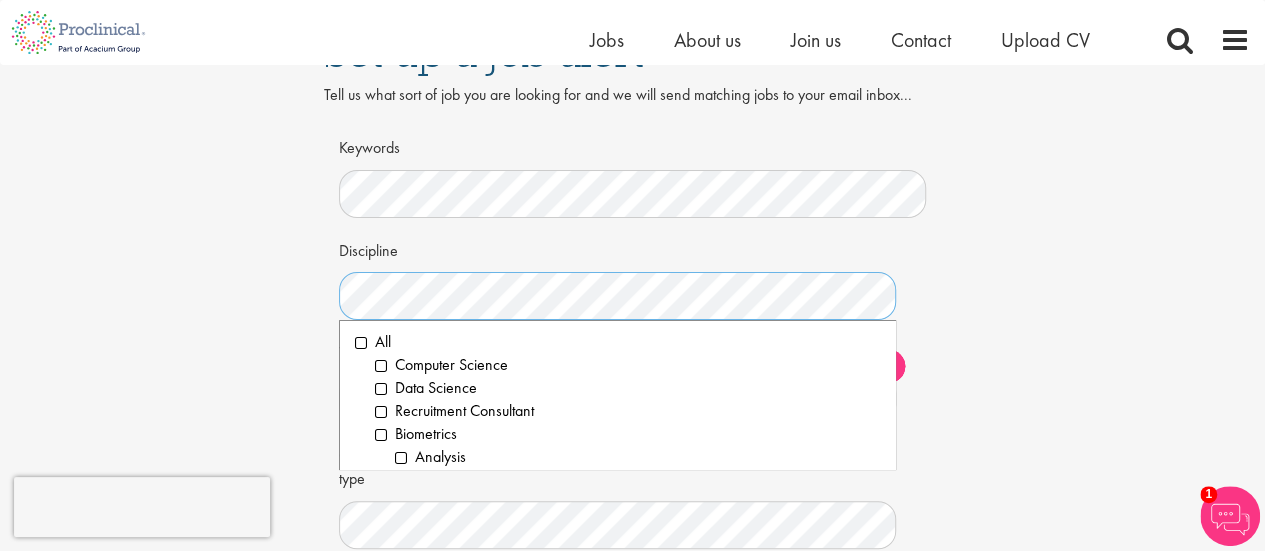 scroll, scrollTop: 52, scrollLeft: 0, axis: vertical 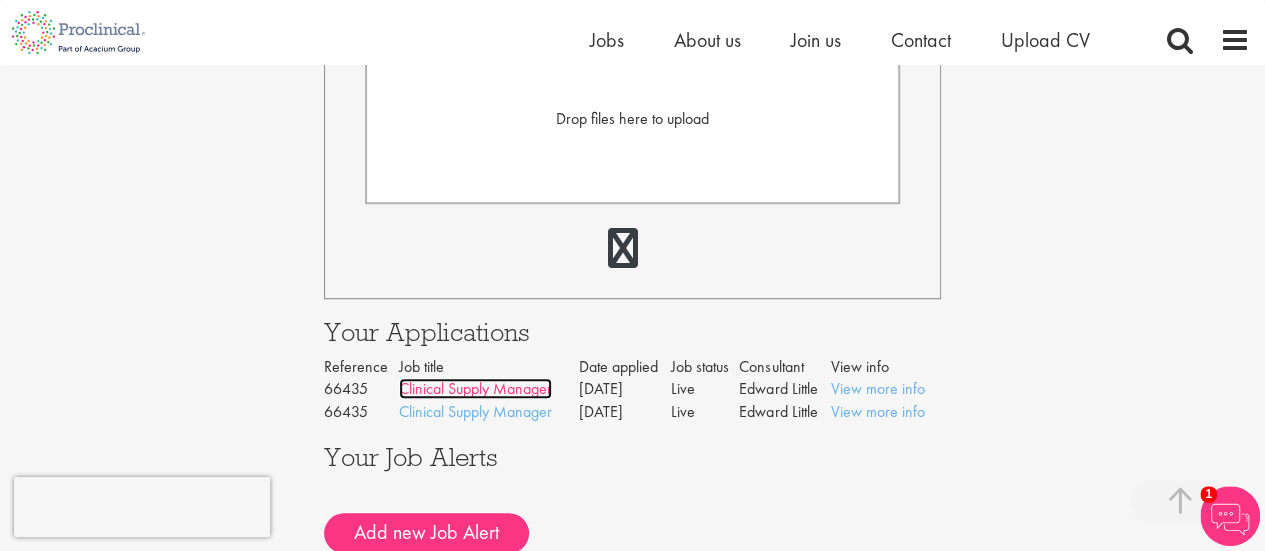 click on "Clinical Supply Manager" at bounding box center [475, 388] 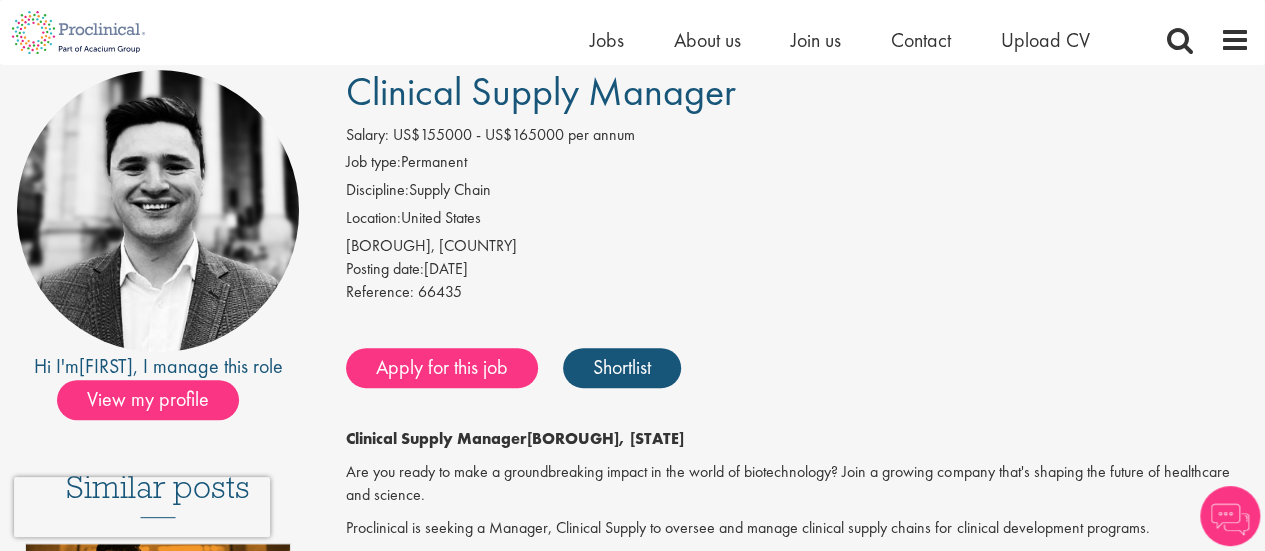 scroll, scrollTop: 0, scrollLeft: 0, axis: both 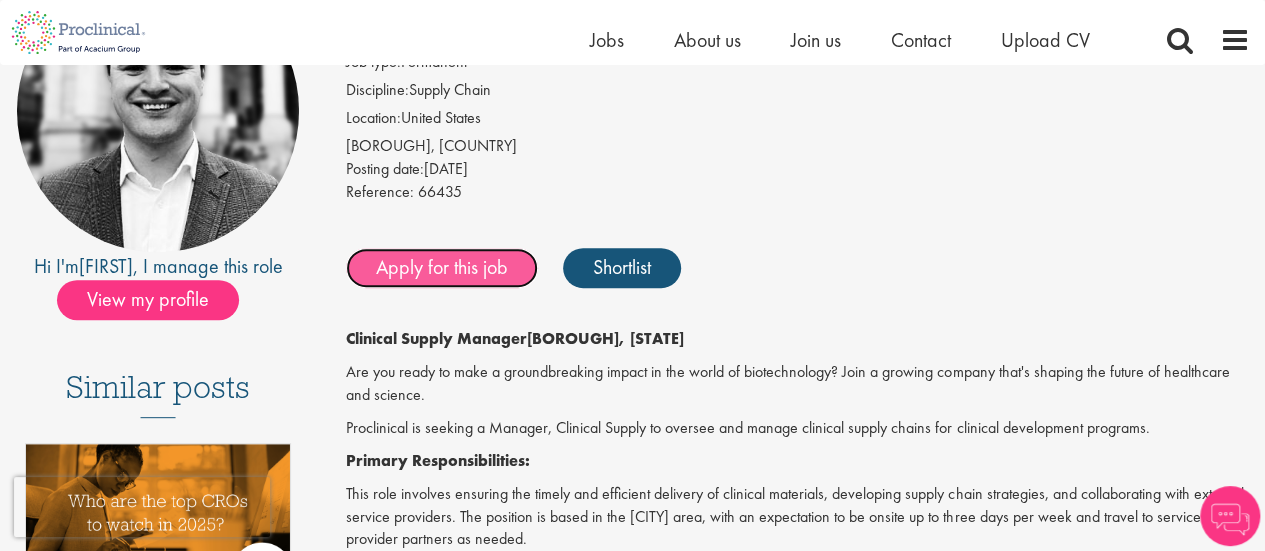 click on "Apply for this job" at bounding box center (442, 268) 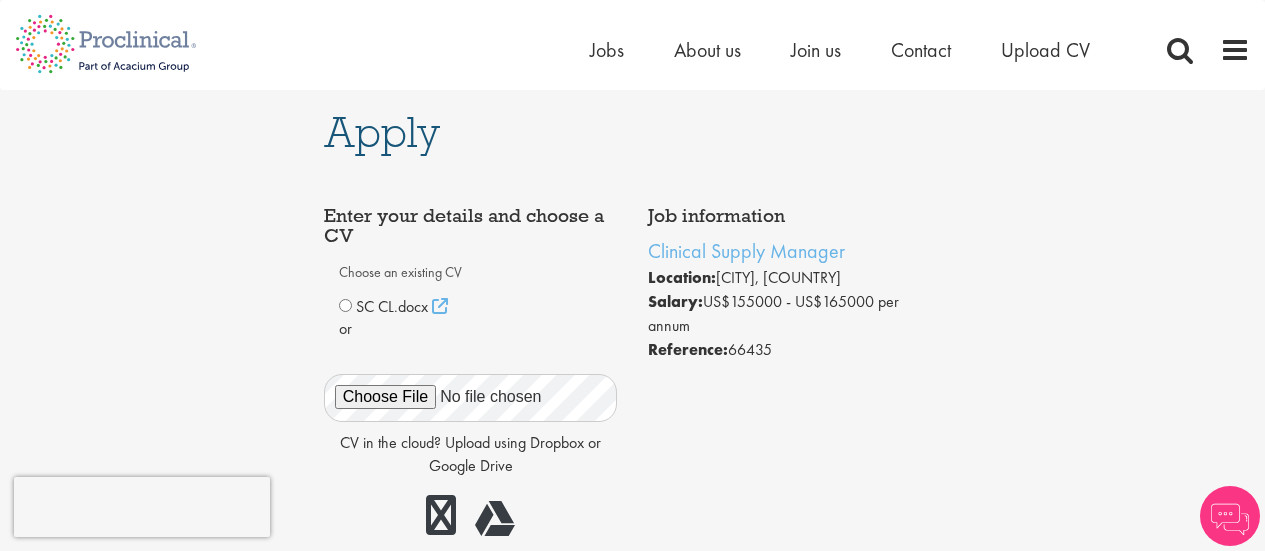 scroll, scrollTop: 0, scrollLeft: 0, axis: both 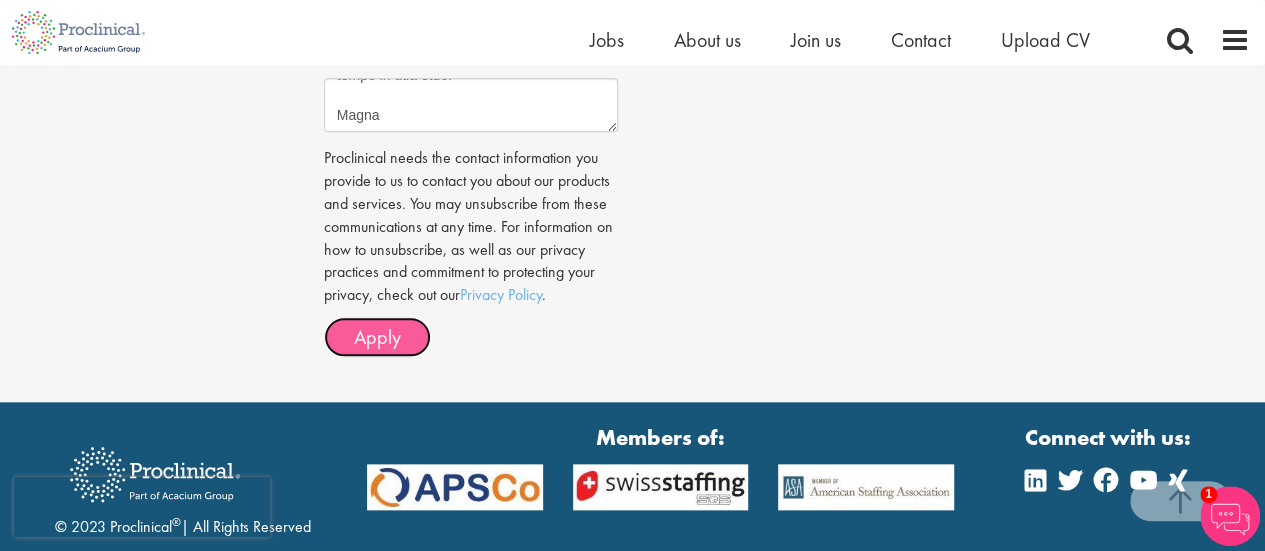 click on "Apply" at bounding box center (377, 337) 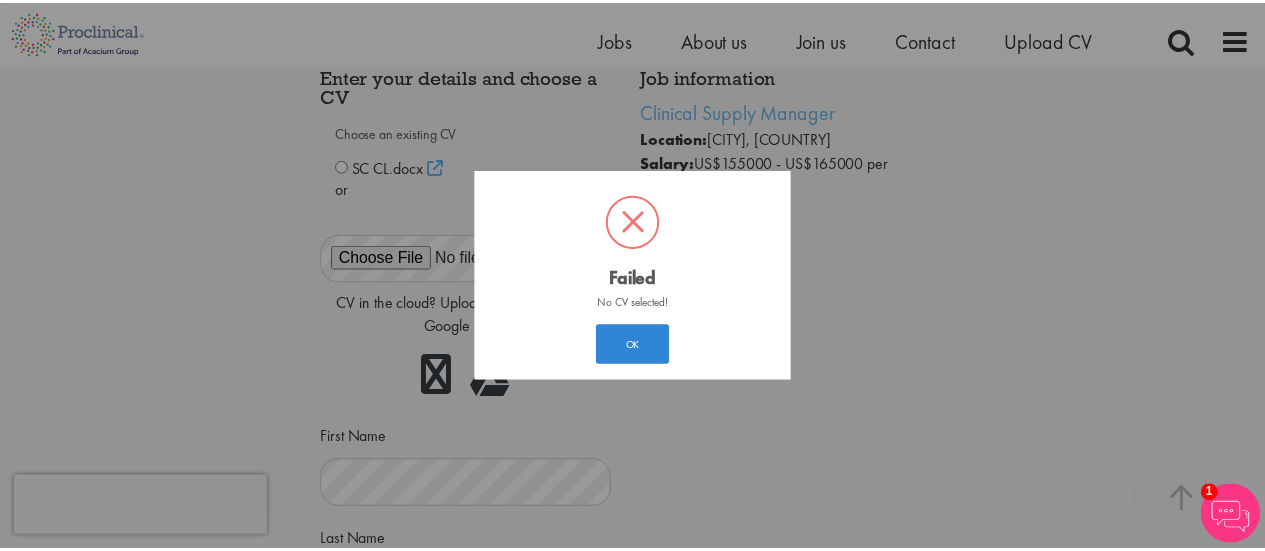 scroll, scrollTop: 30, scrollLeft: 0, axis: vertical 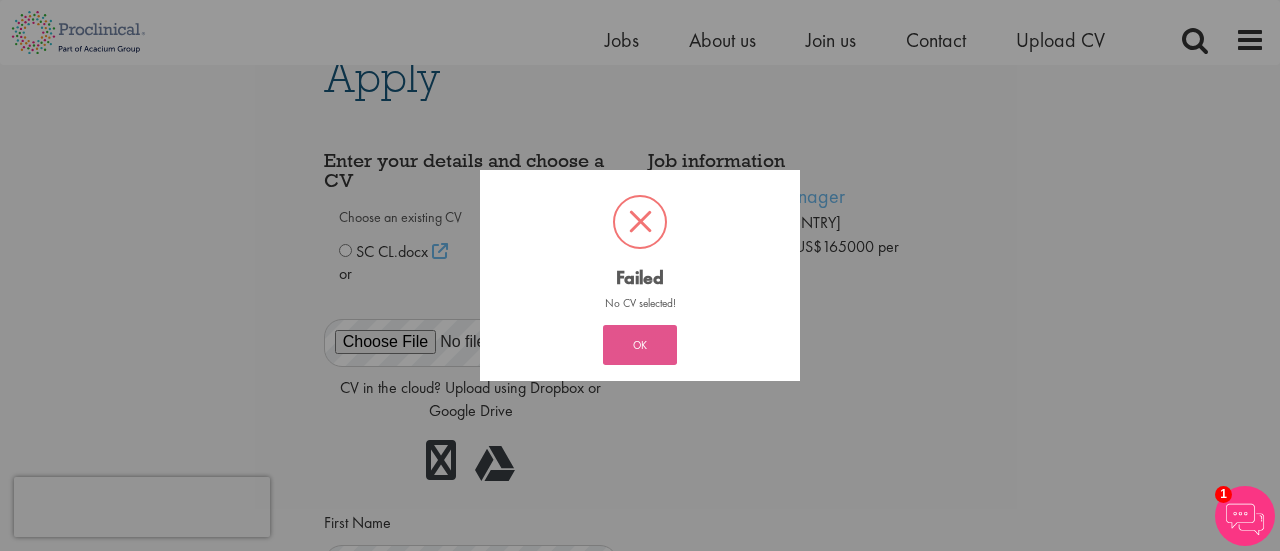click on "OK" at bounding box center (640, 345) 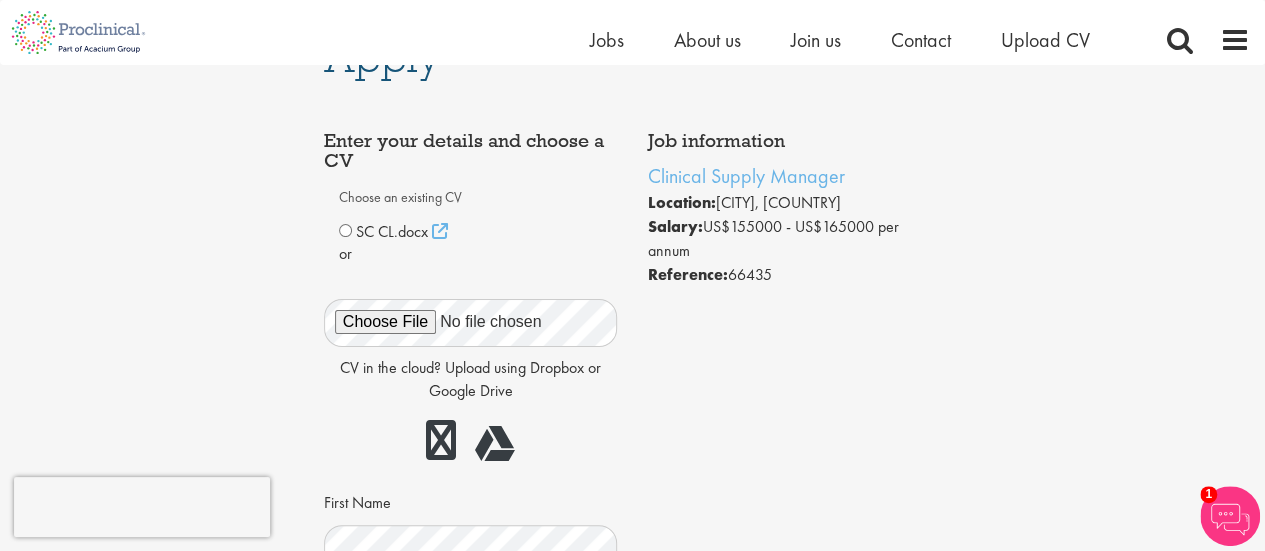 scroll, scrollTop: 49, scrollLeft: 0, axis: vertical 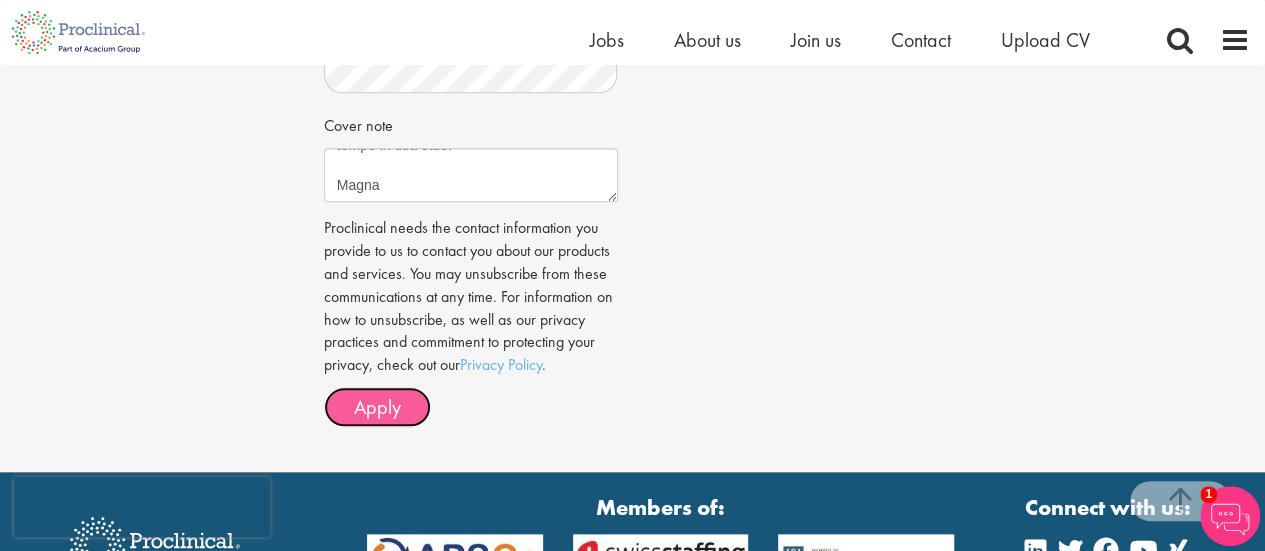 click on "Apply" at bounding box center [377, 407] 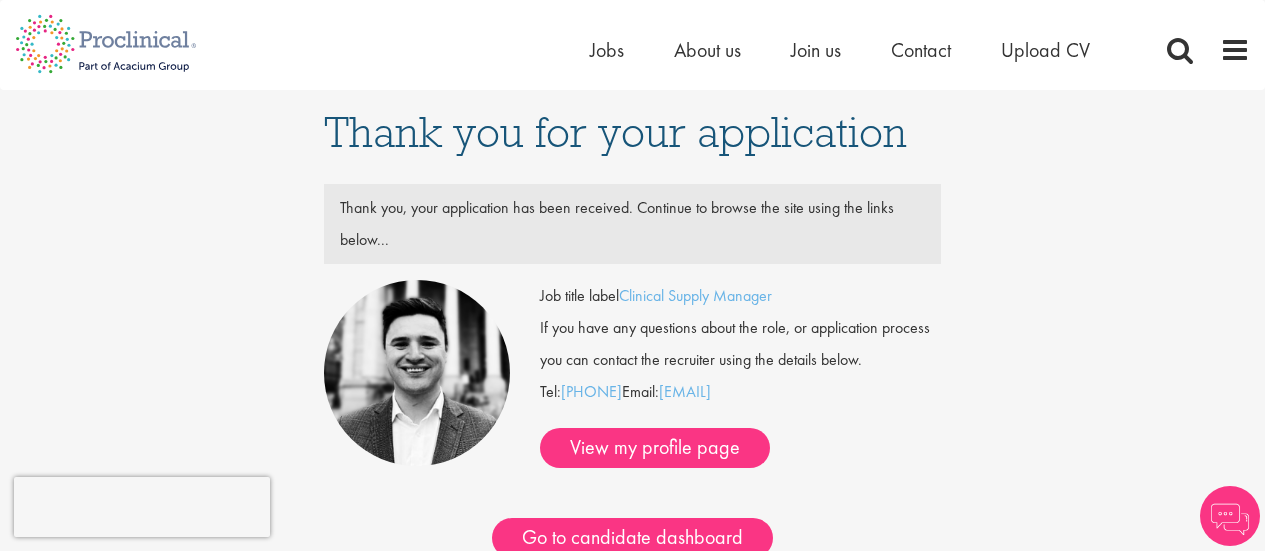 scroll, scrollTop: 0, scrollLeft: 0, axis: both 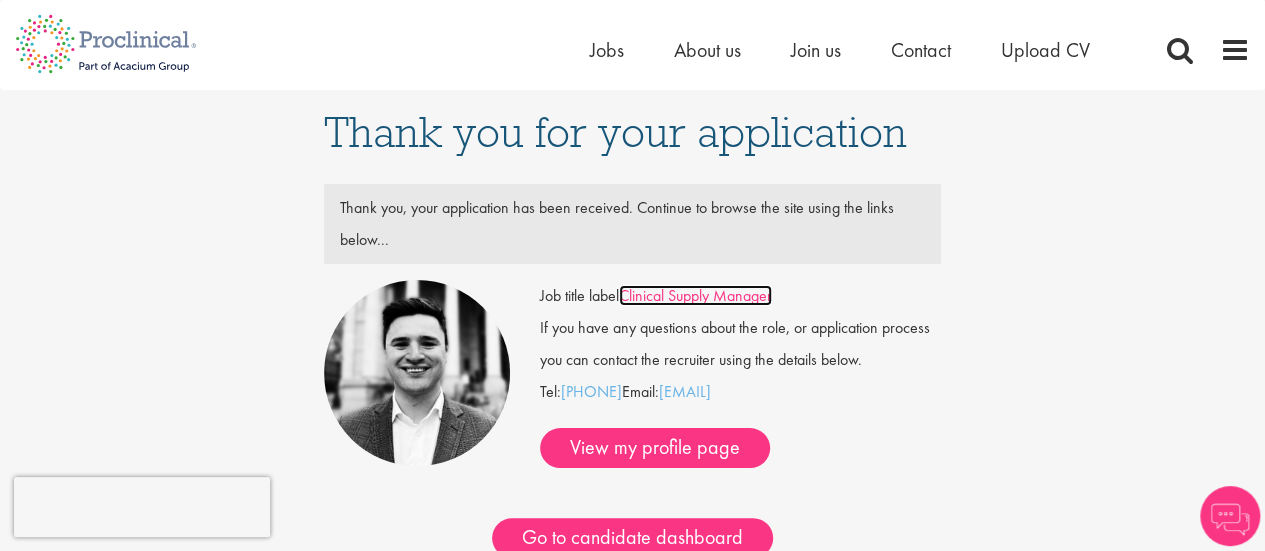 click on "Clinical Supply Manager" at bounding box center (695, 295) 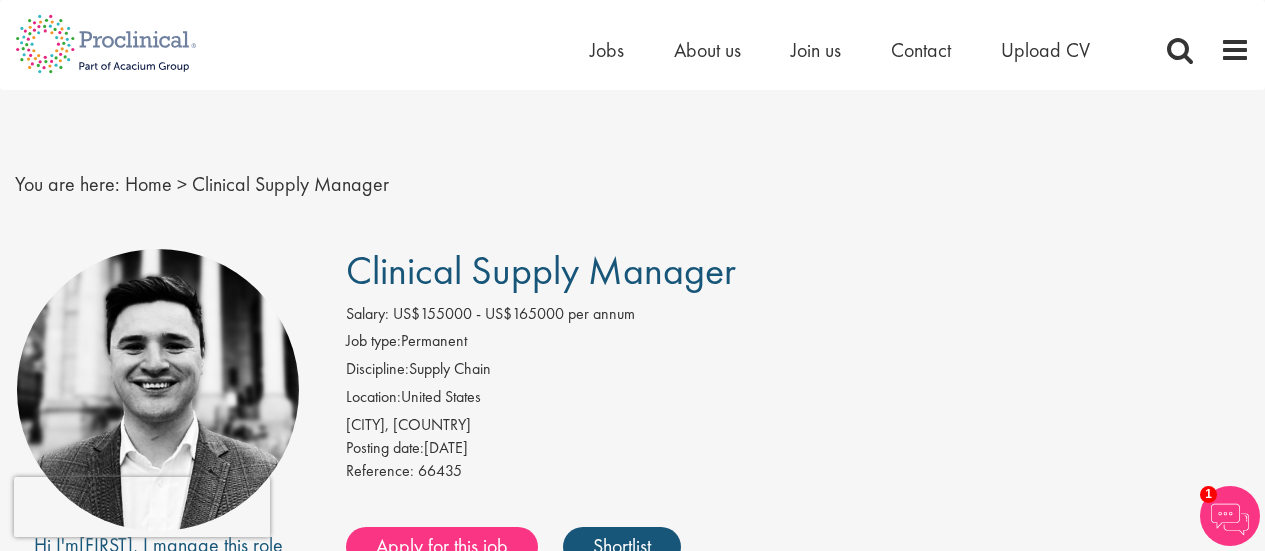 scroll, scrollTop: 0, scrollLeft: 0, axis: both 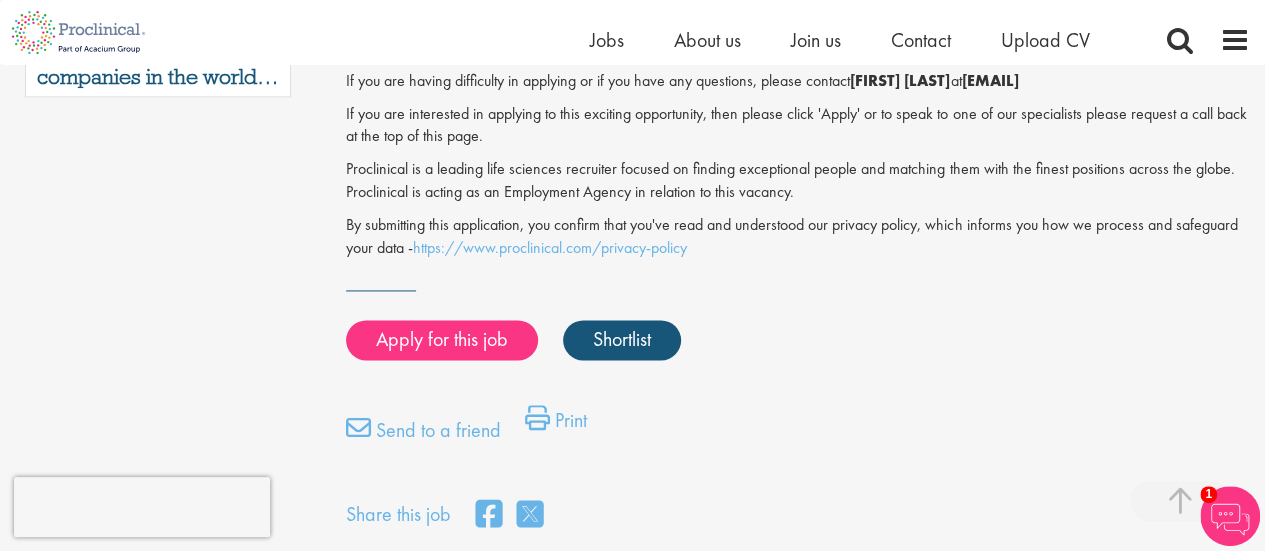 click on "Share this job" at bounding box center [798, 512] 